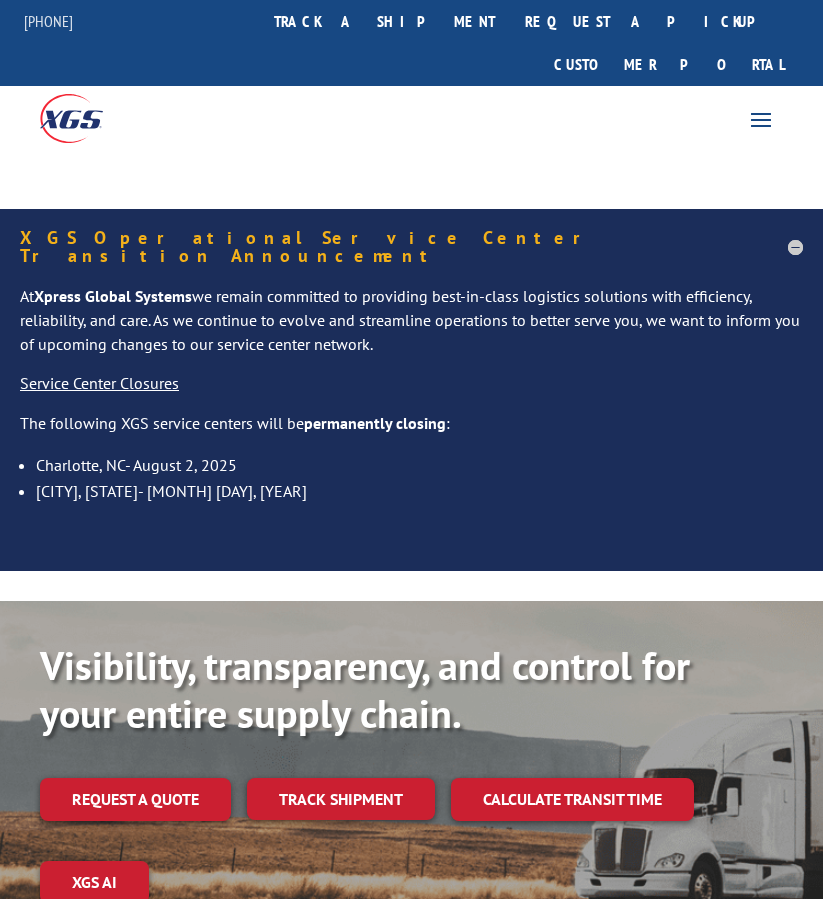 scroll, scrollTop: 0, scrollLeft: 0, axis: both 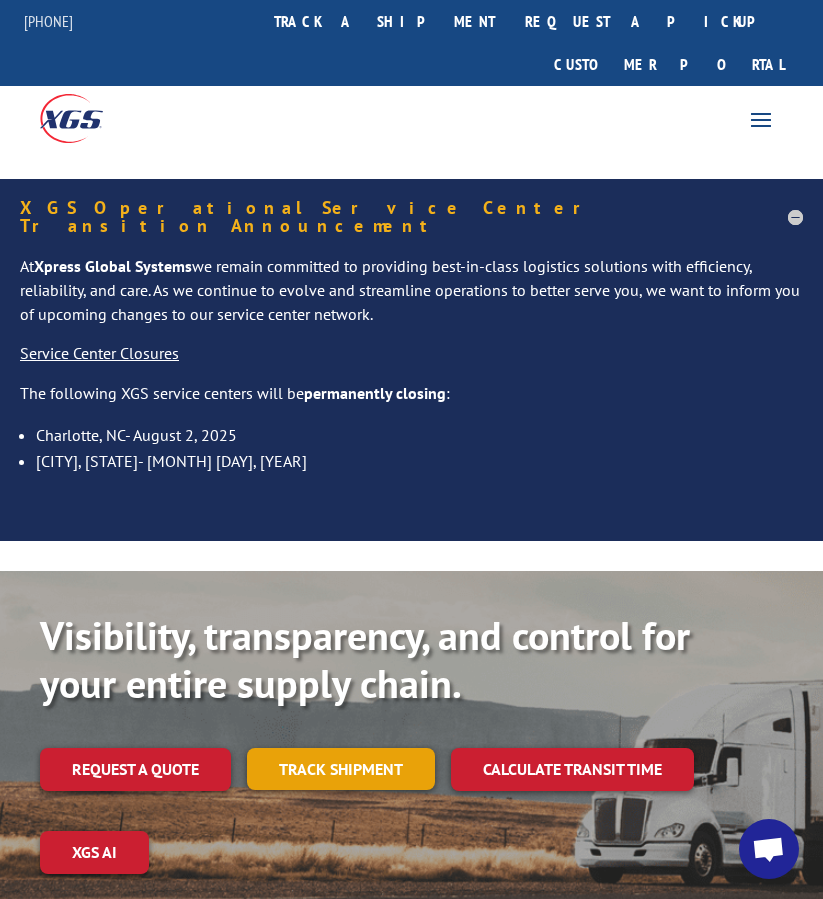 click on "Track shipment" at bounding box center (341, 769) 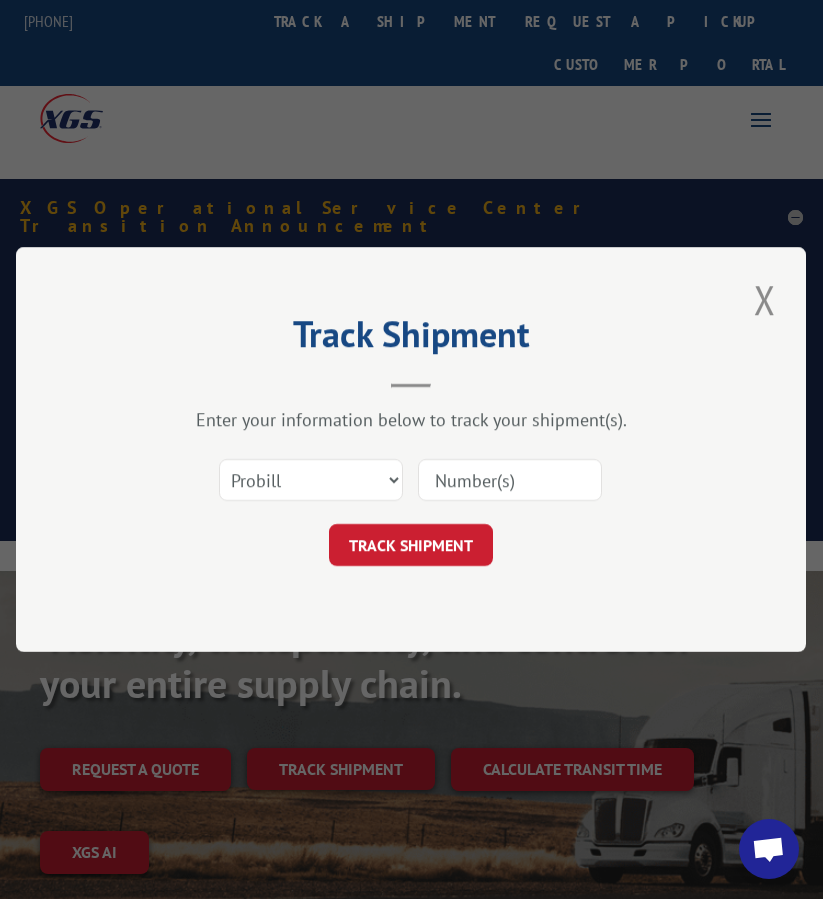 click at bounding box center (510, 480) 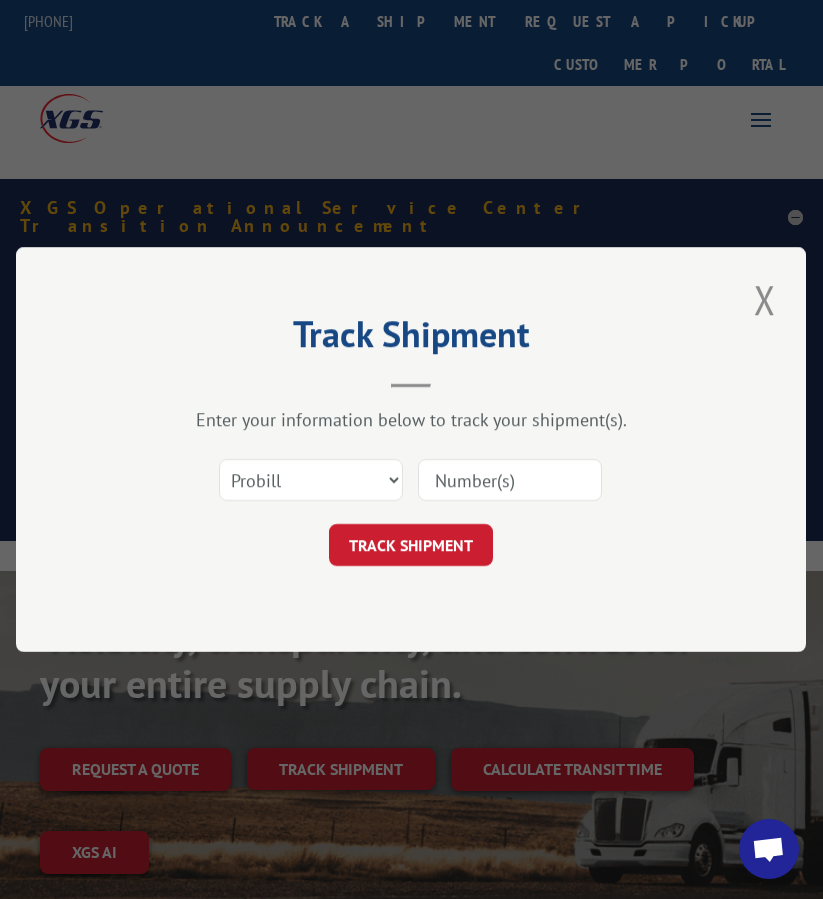 paste on "FPX00315722" 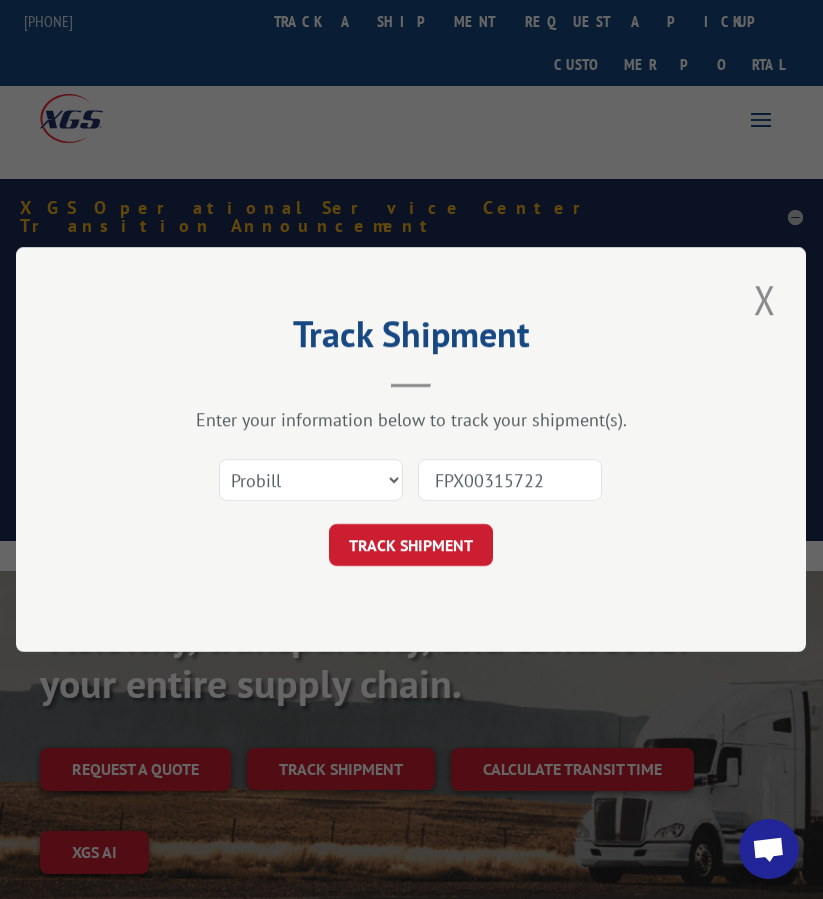 type on "FPX00315722" 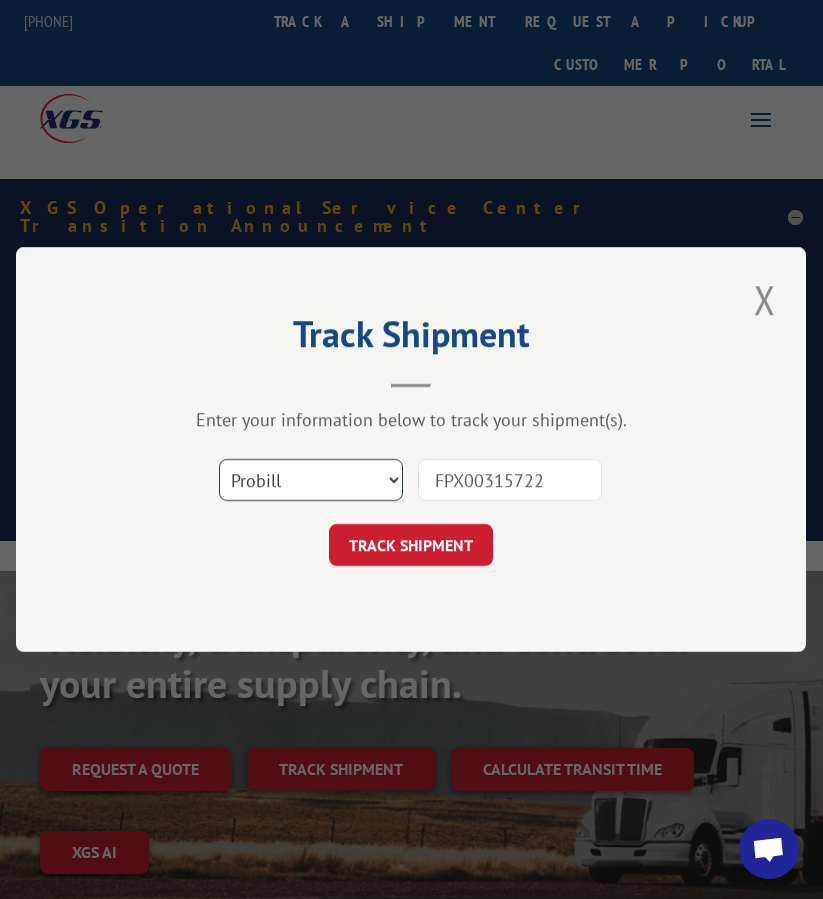click on "Select category... Probill BOL PO" at bounding box center (311, 480) 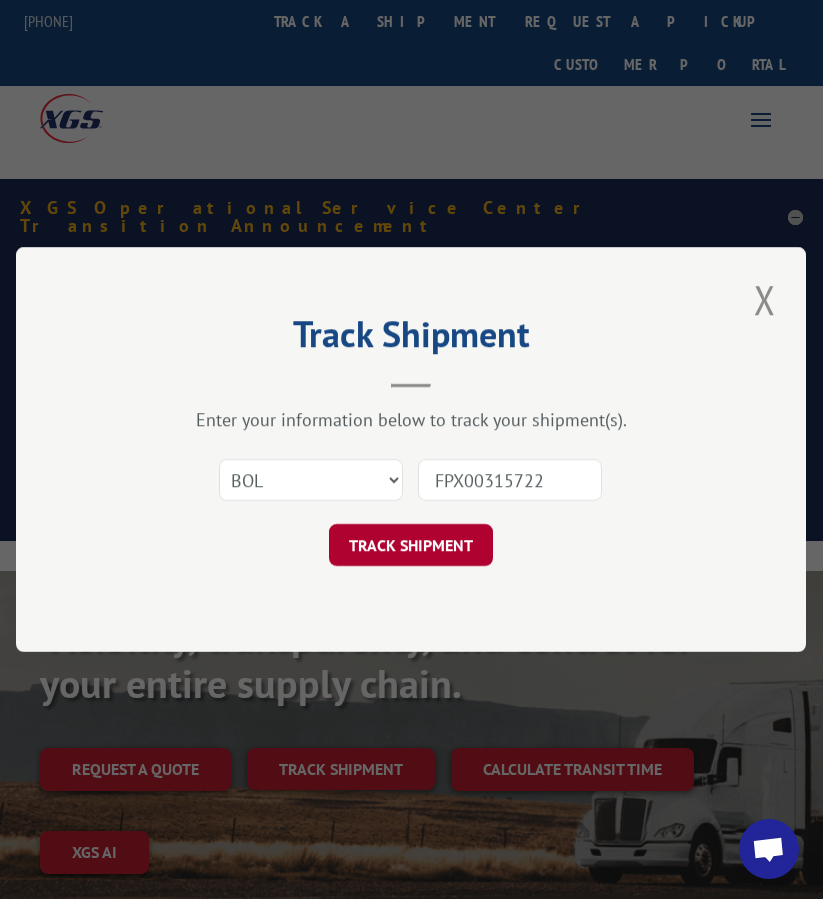 click on "TRACK SHIPMENT" at bounding box center (411, 545) 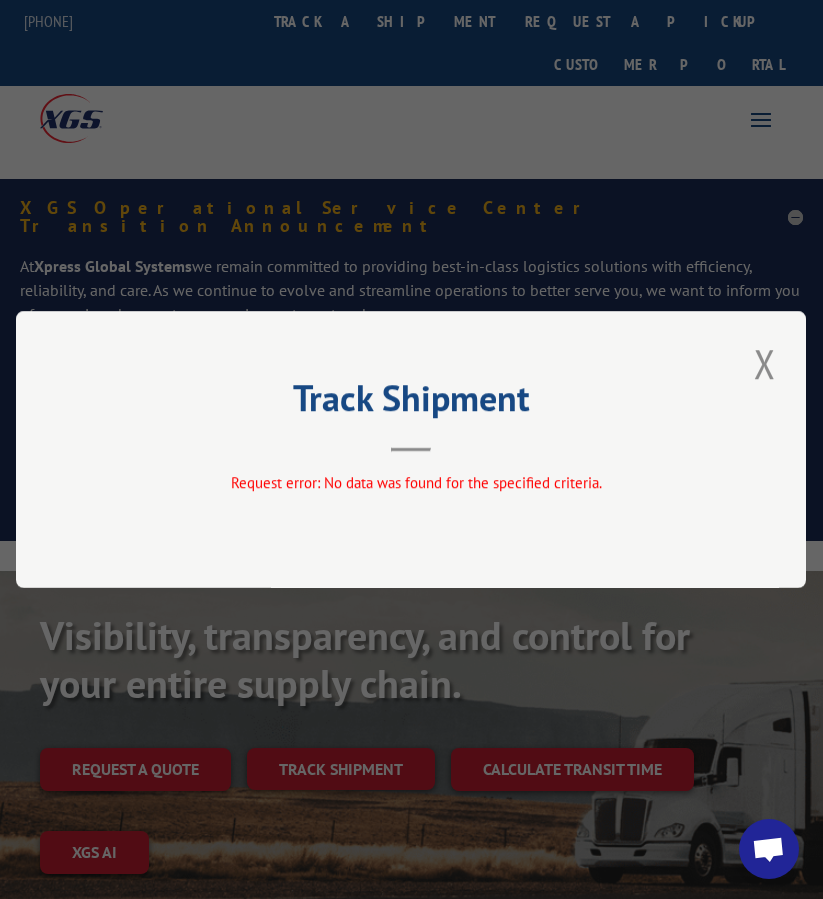 click on "Track Shipment Request error: No data was found for the specified criteria." at bounding box center (411, 449) 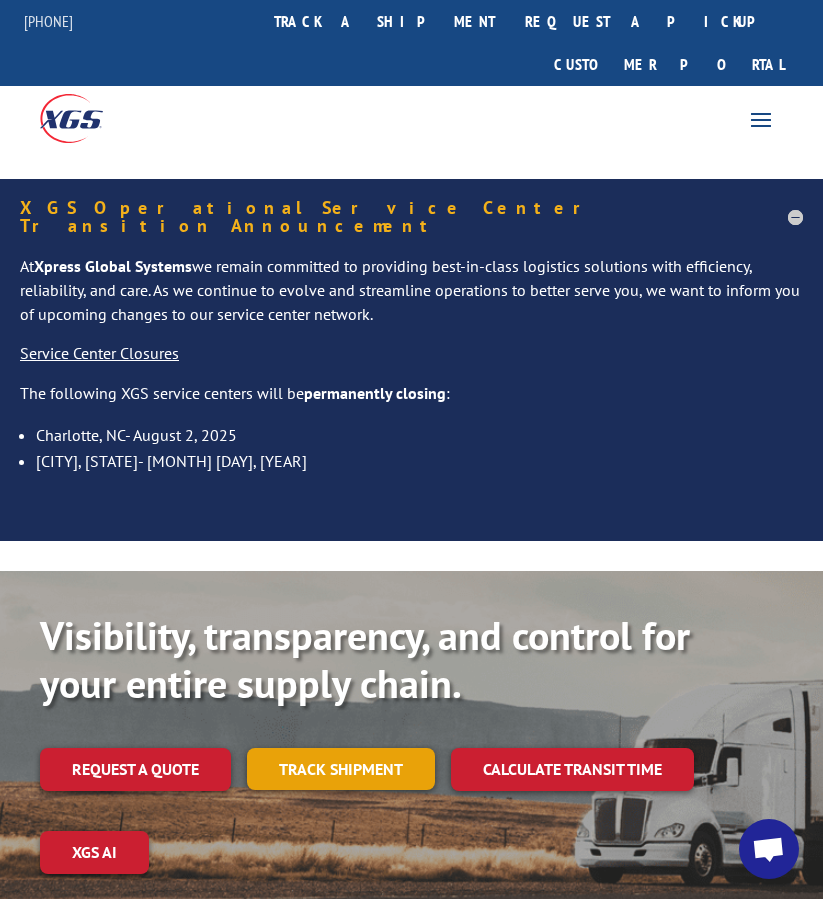click on "Track shipment" at bounding box center (341, 769) 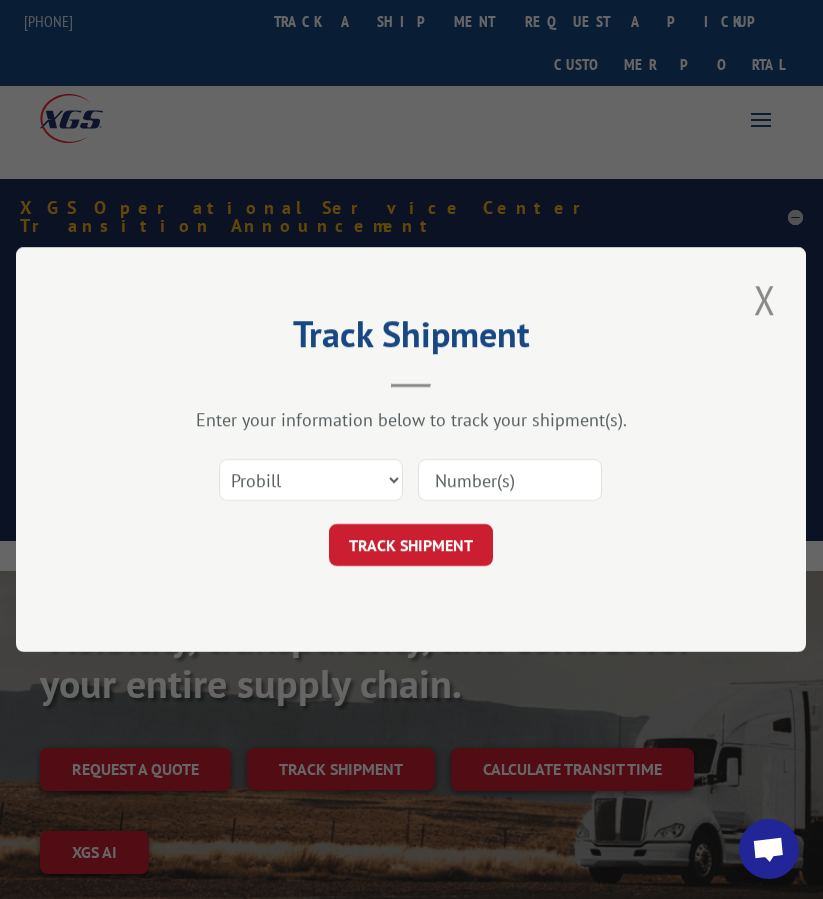 click at bounding box center (510, 480) 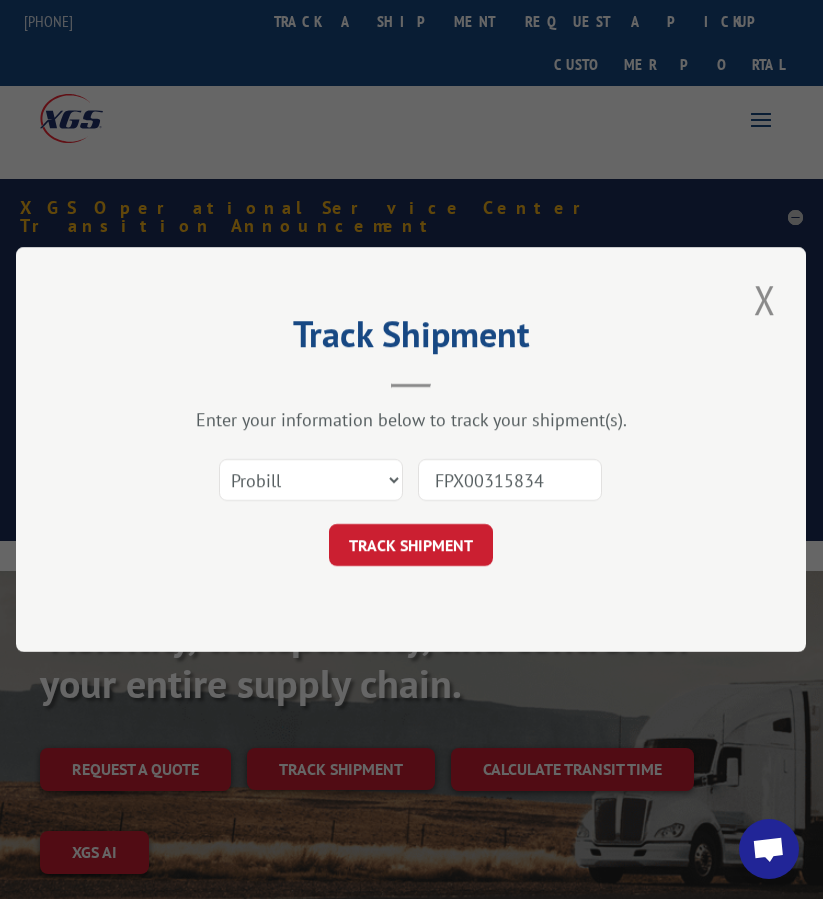 type on "FPX00315834" 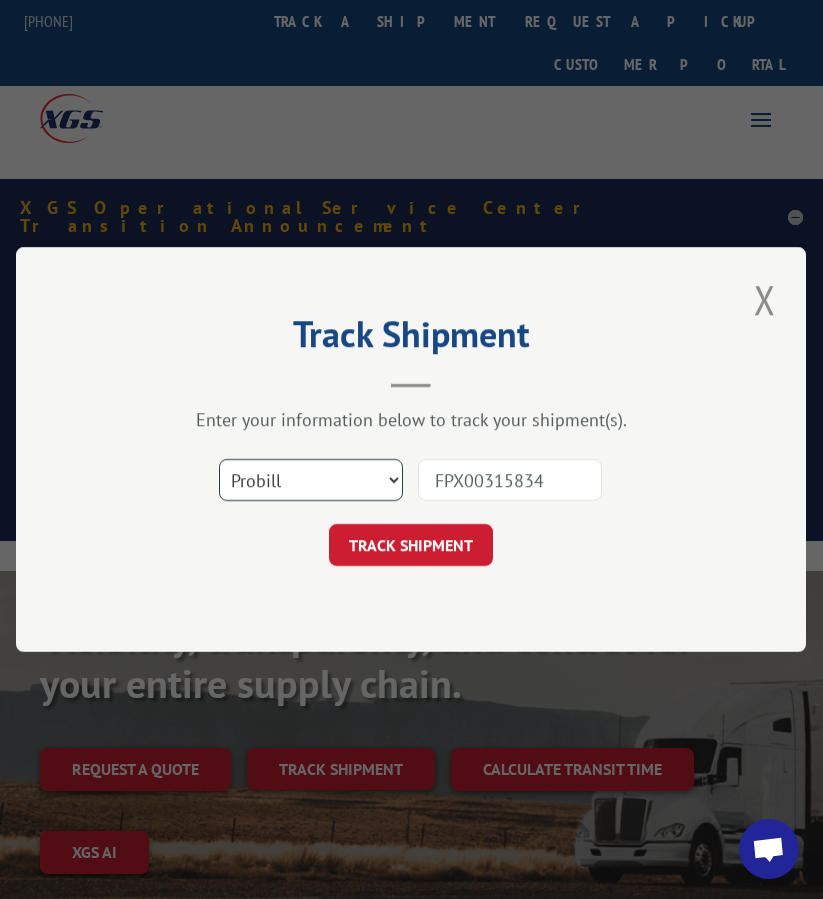 click on "Select category... Probill BOL PO" at bounding box center (311, 480) 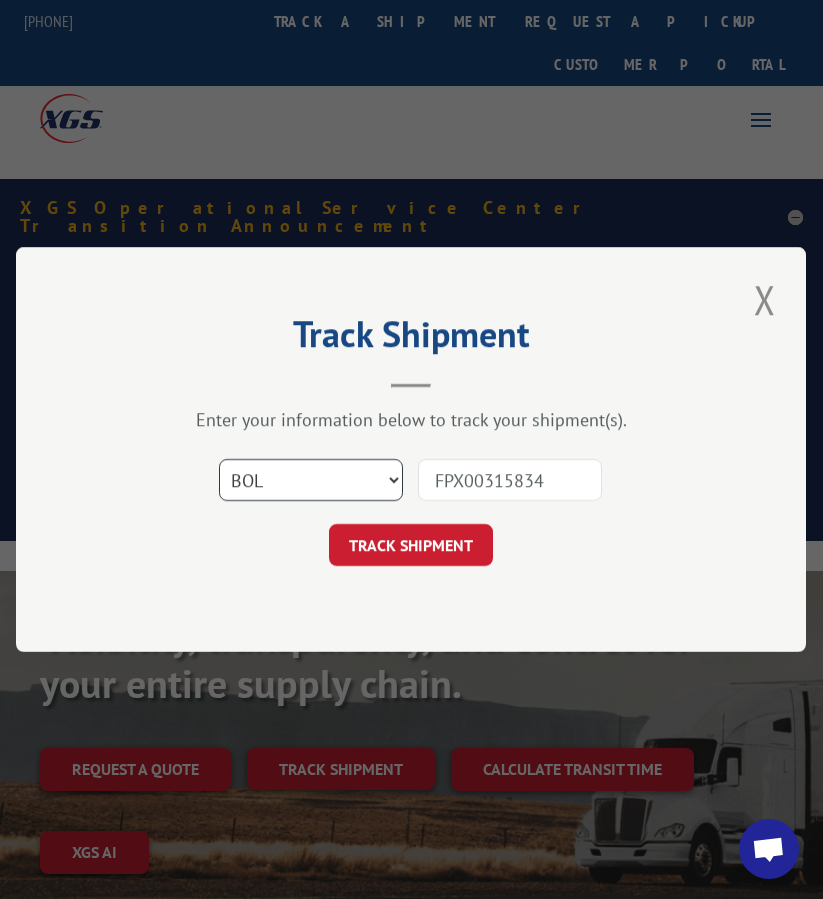 click on "Select category... Probill BOL PO" at bounding box center [311, 480] 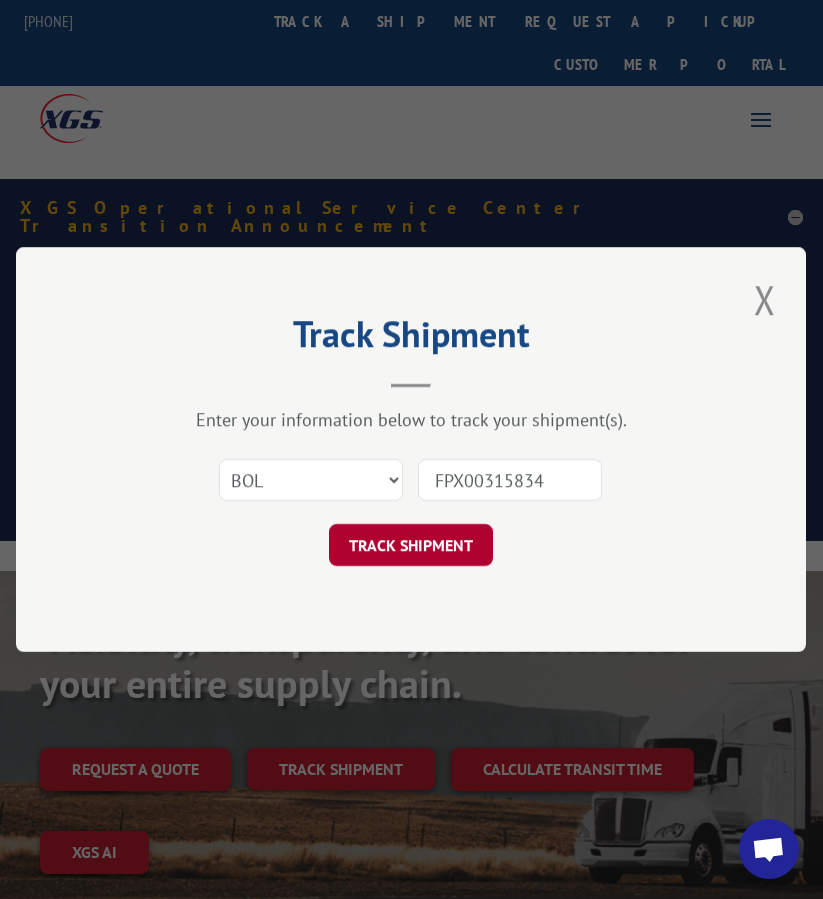 click on "TRACK SHIPMENT" at bounding box center (411, 545) 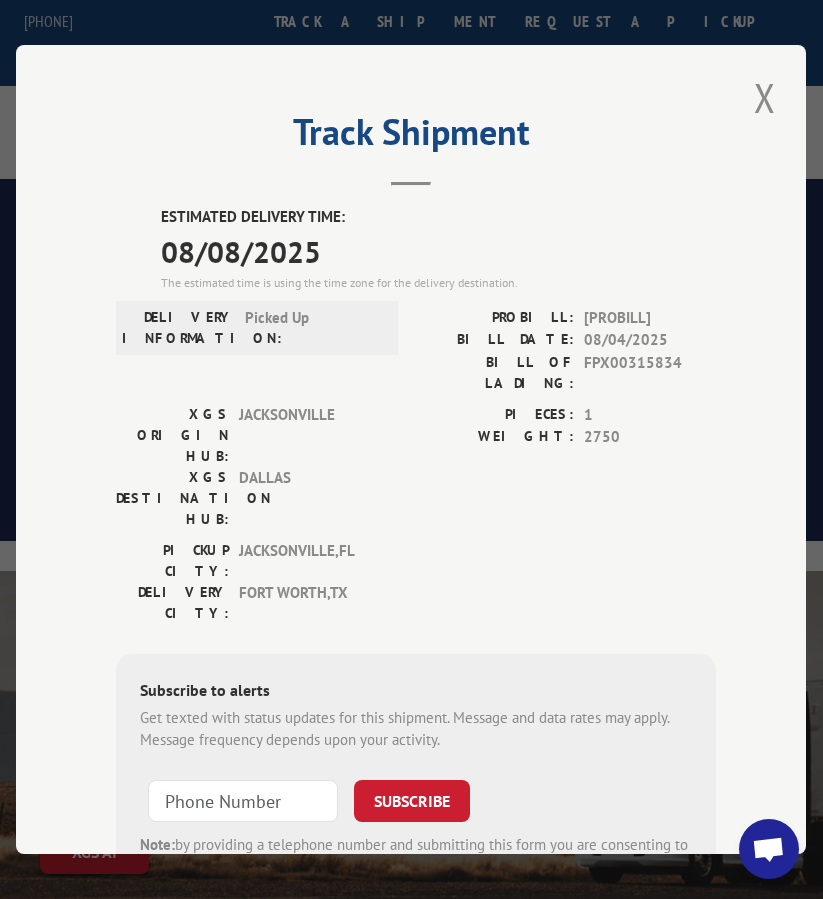 click on "[PROBILL]" at bounding box center (651, 318) 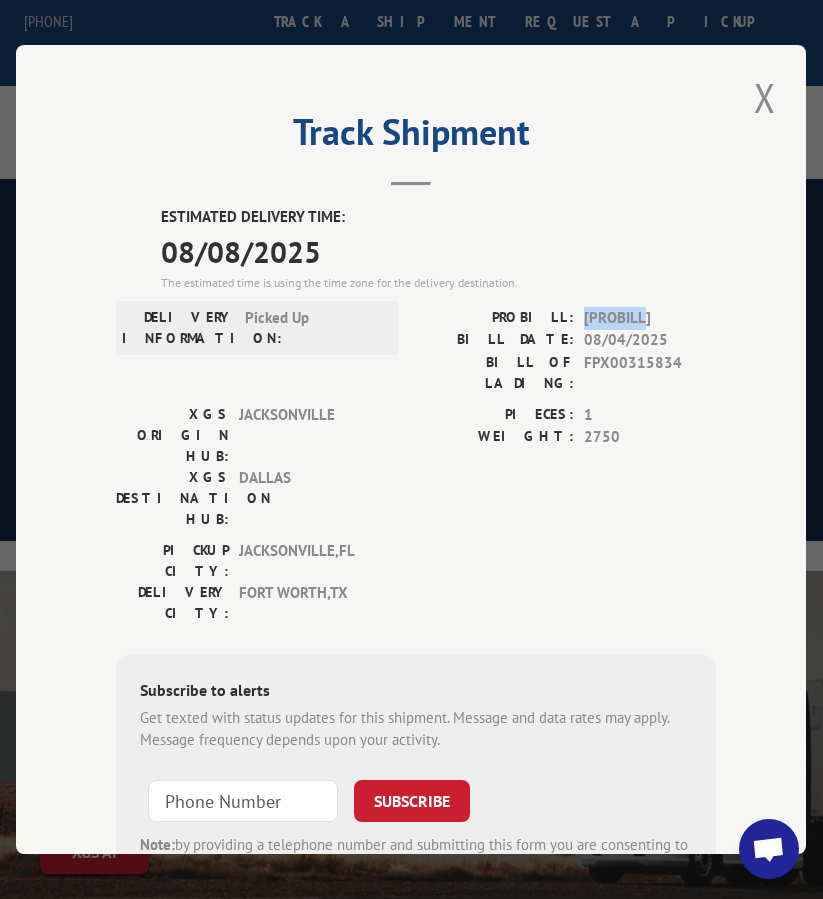click on "[PROBILL]" at bounding box center [651, 318] 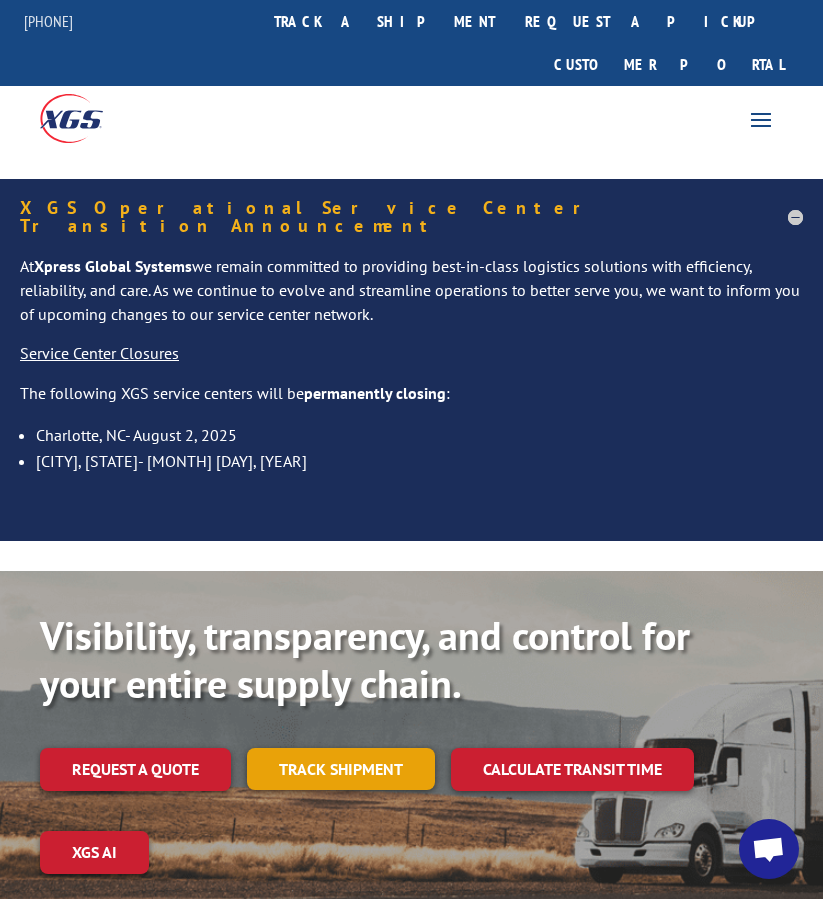 click on "Track shipment" at bounding box center [341, 769] 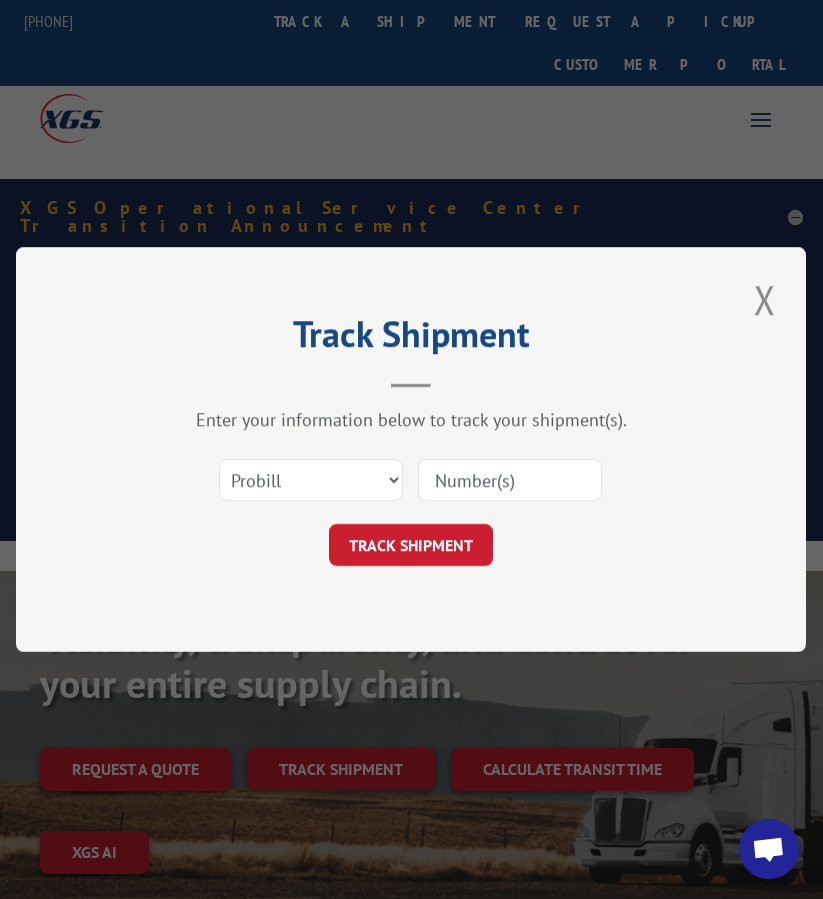click on "Select category... Probill BOL PO" at bounding box center (411, 480) 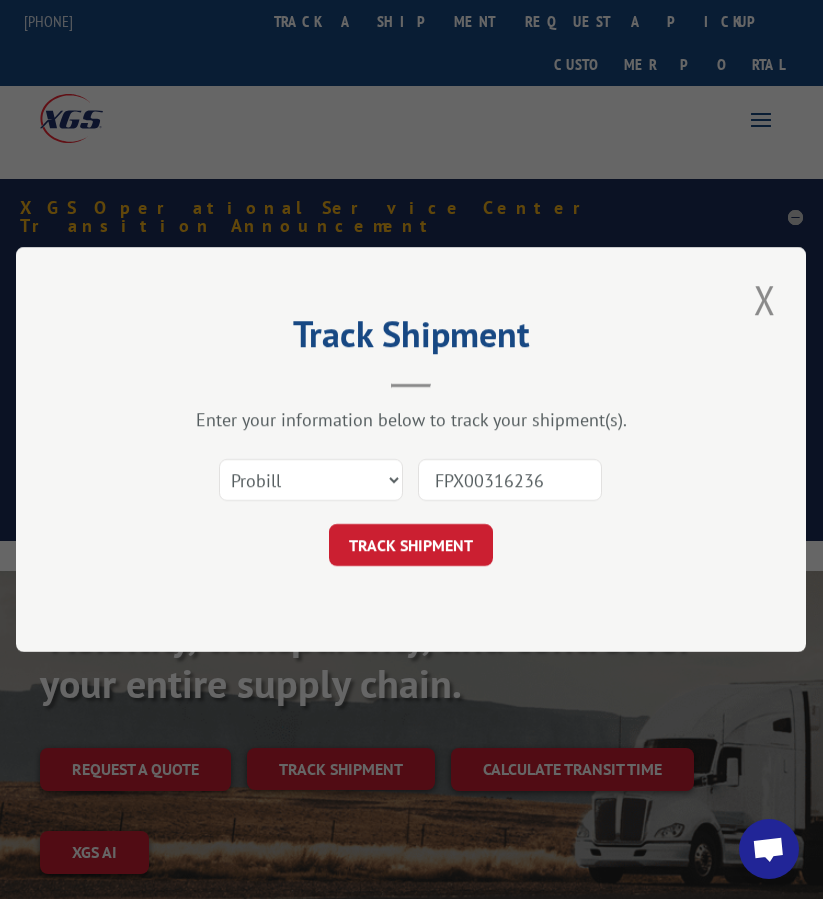 type on "FPX00316236" 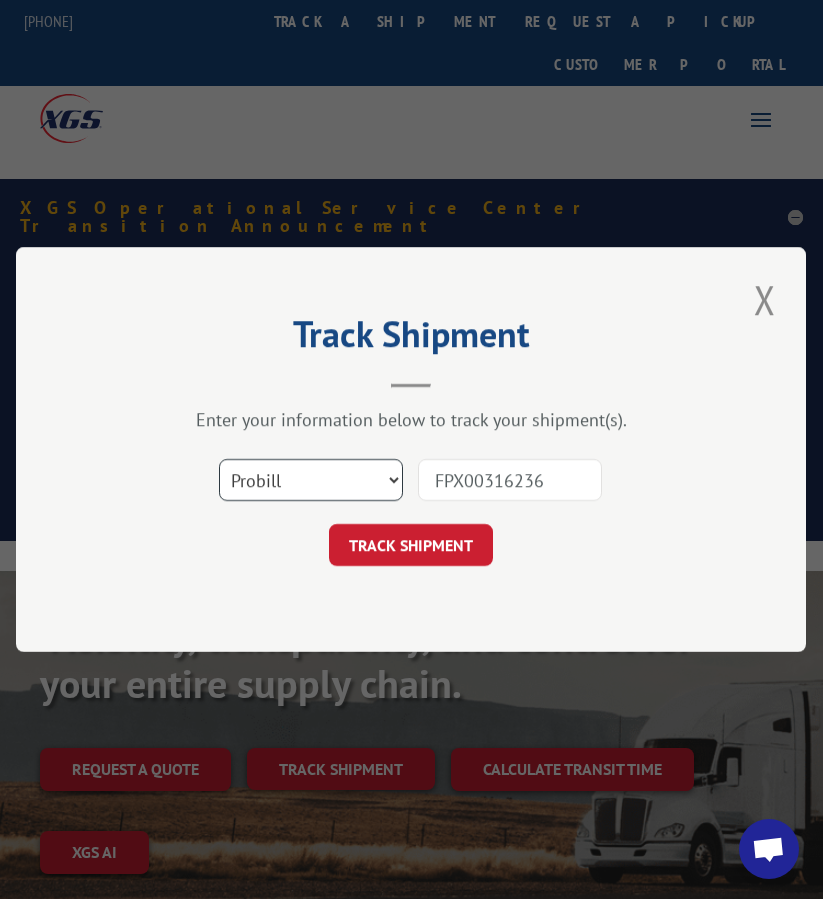 click on "Select category... Probill BOL PO" at bounding box center [311, 480] 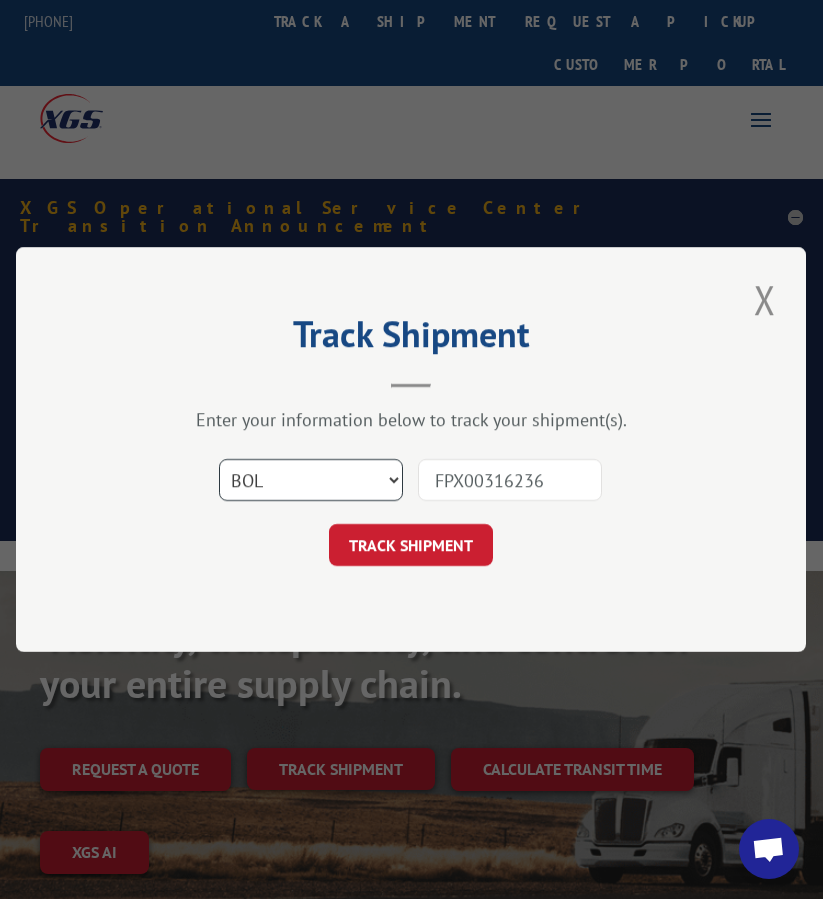 click on "Select category... Probill BOL PO" at bounding box center [311, 480] 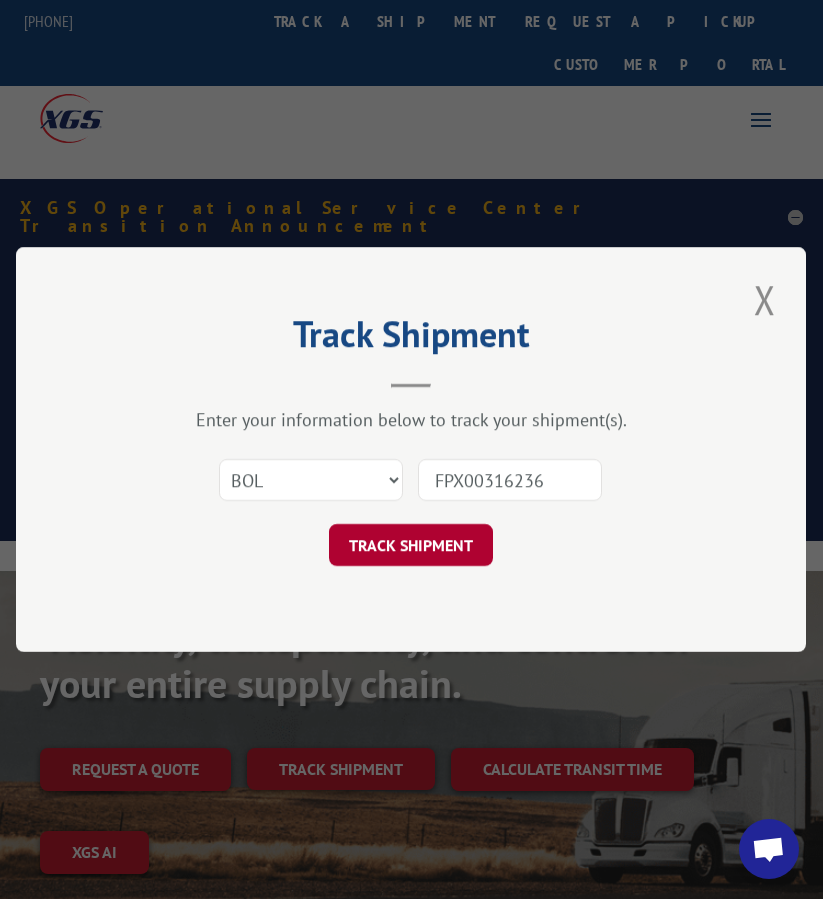 click on "TRACK SHIPMENT" at bounding box center [411, 545] 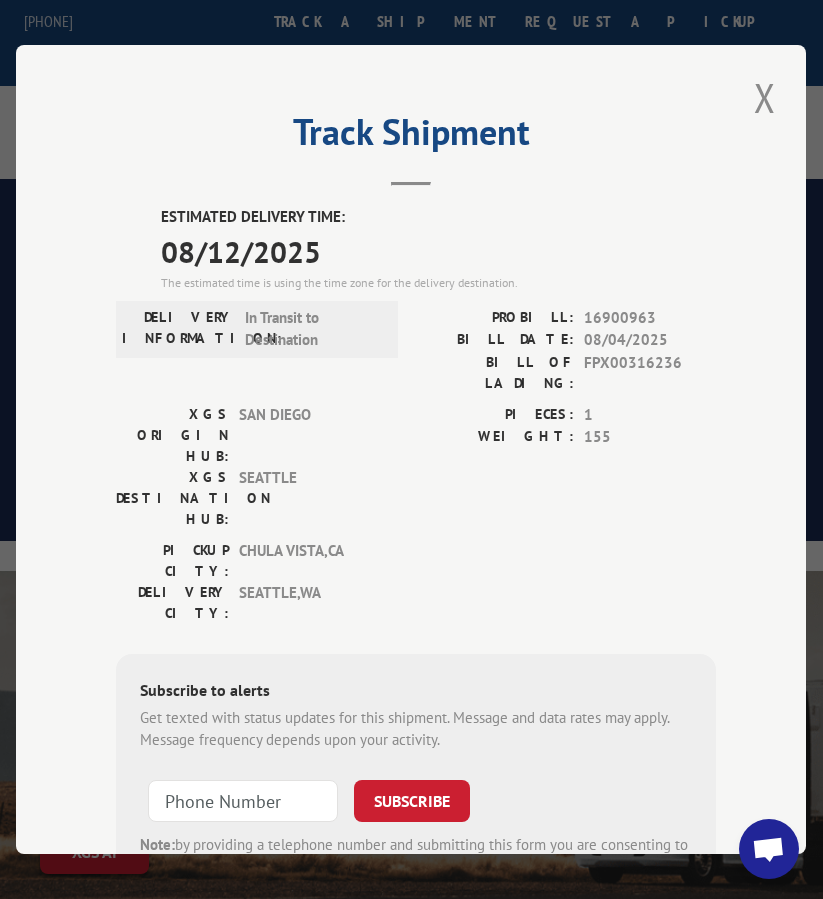 click on "16900963" at bounding box center (651, 318) 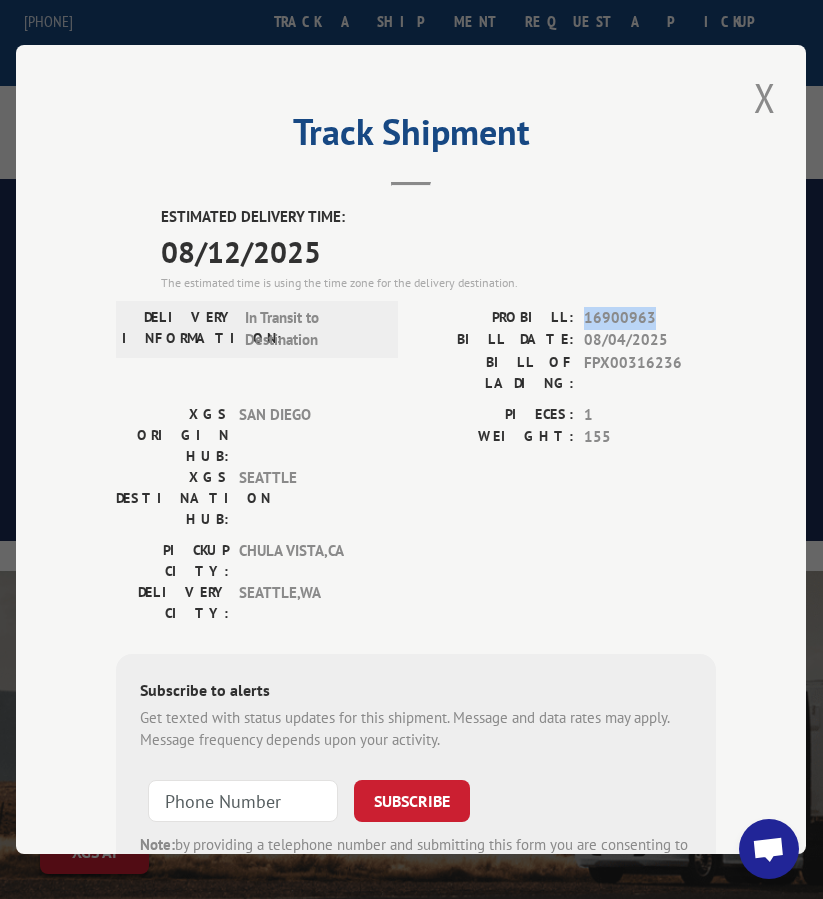 click on "16900963" at bounding box center (651, 318) 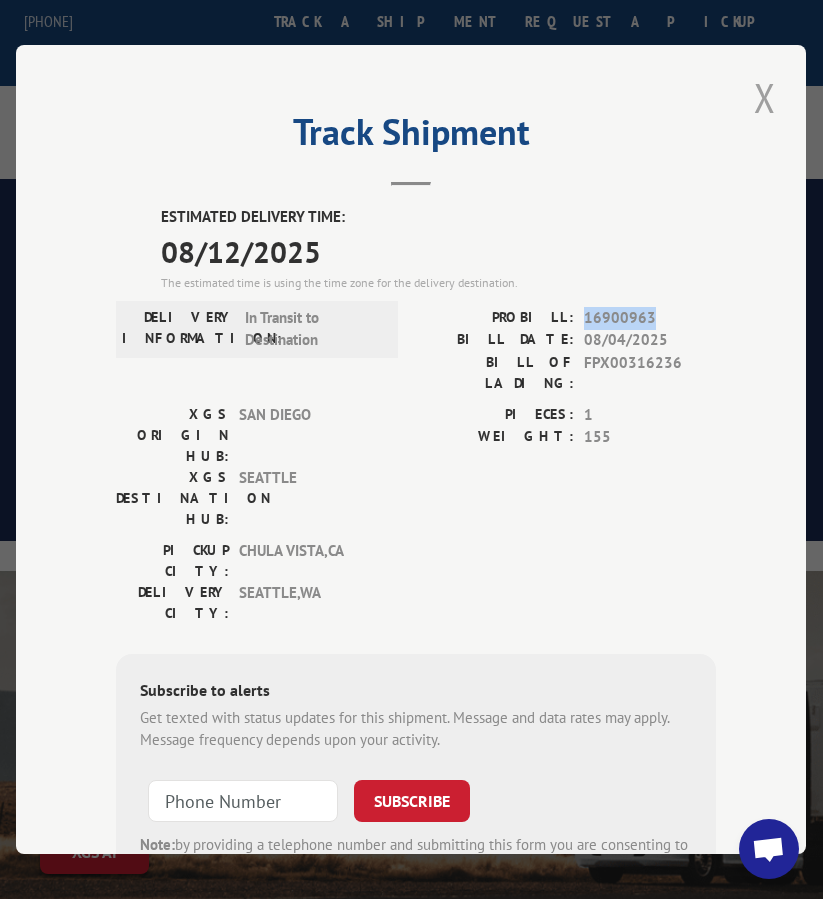 click at bounding box center (765, 97) 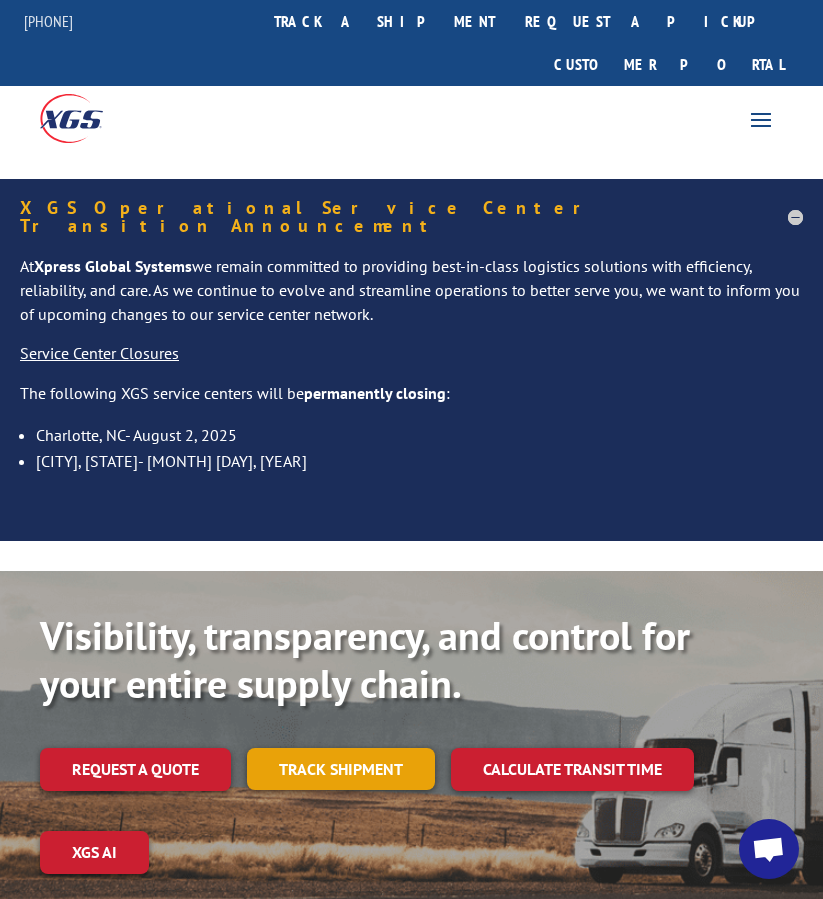 click on "Track shipment" at bounding box center (341, 769) 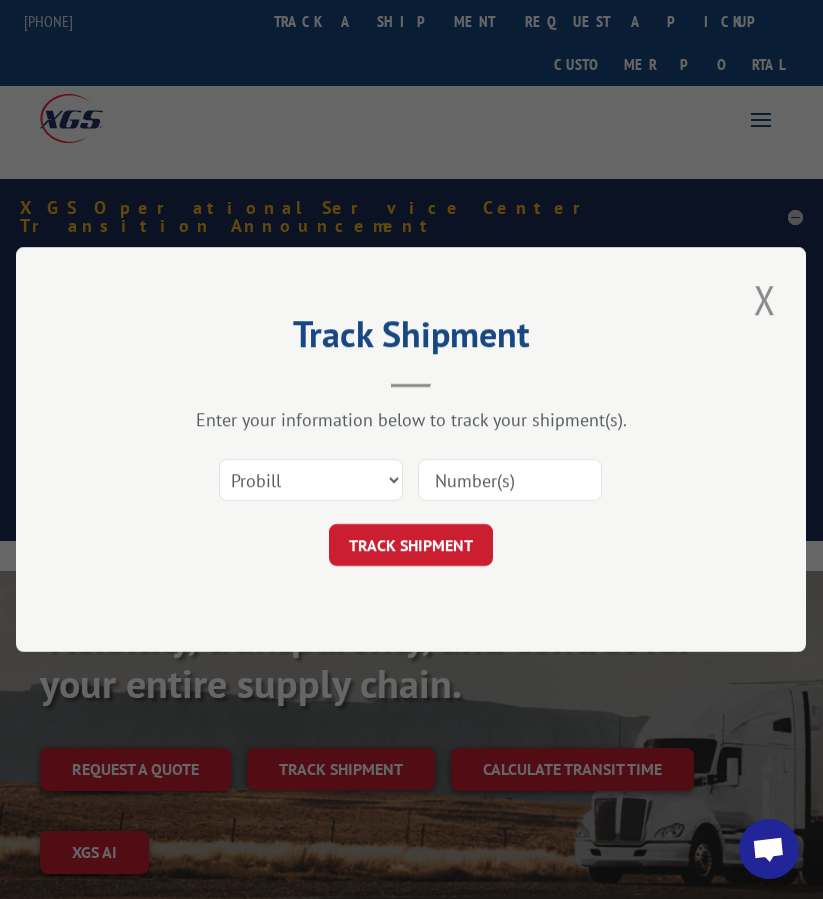 click at bounding box center [510, 480] 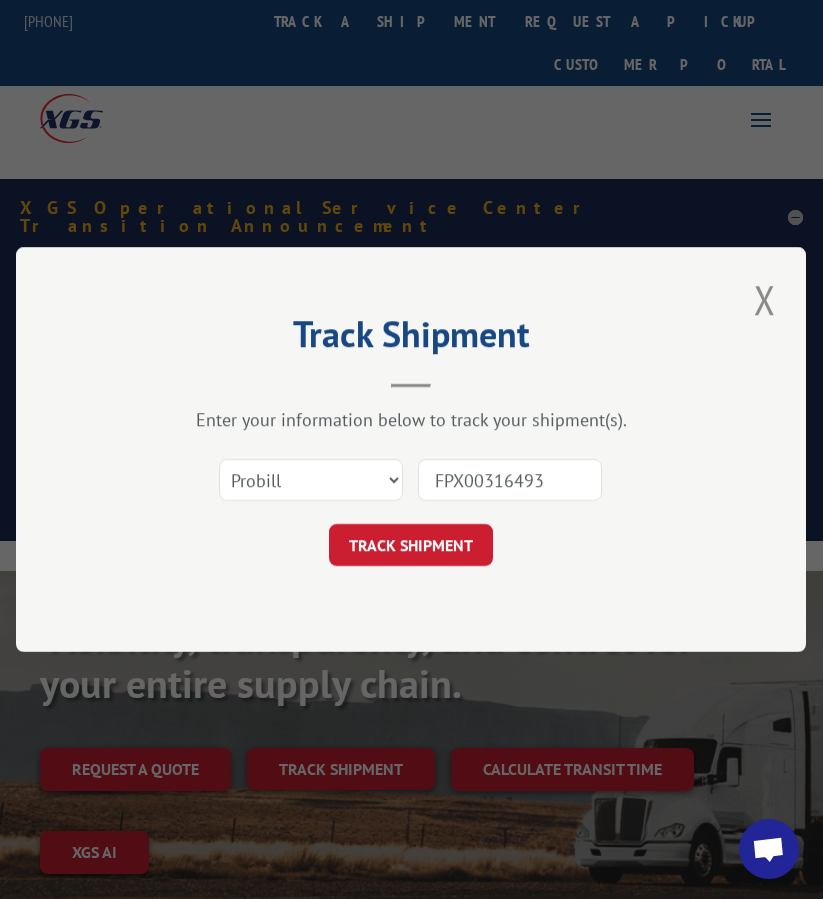 type on "FPX00316493" 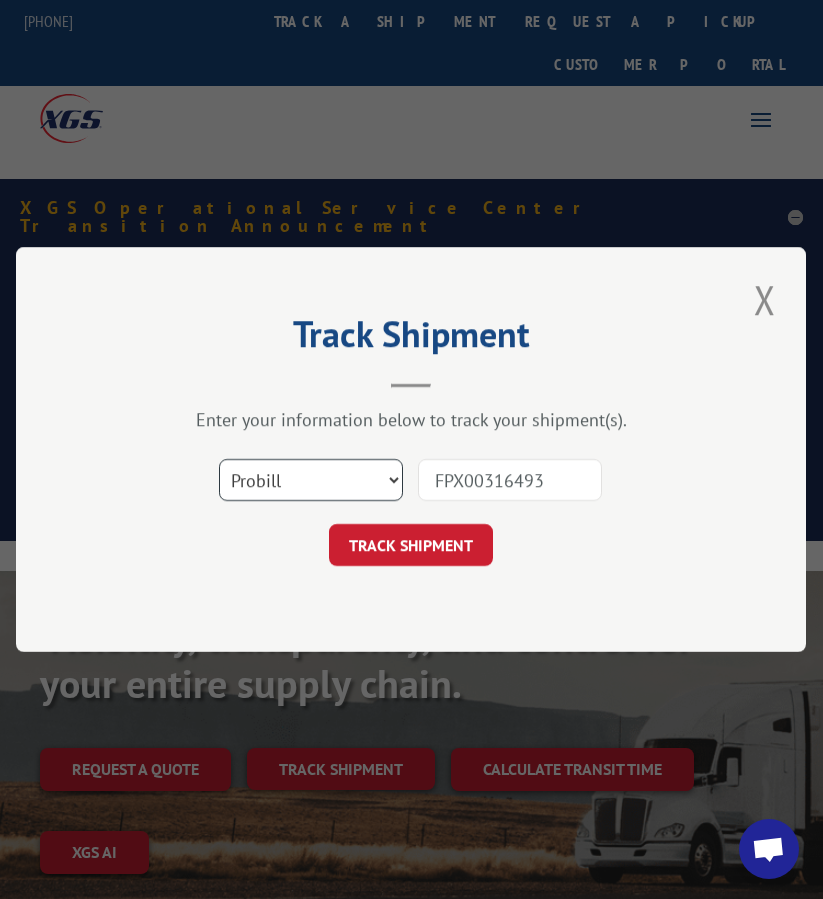 click on "Select category... Probill BOL PO" at bounding box center [311, 480] 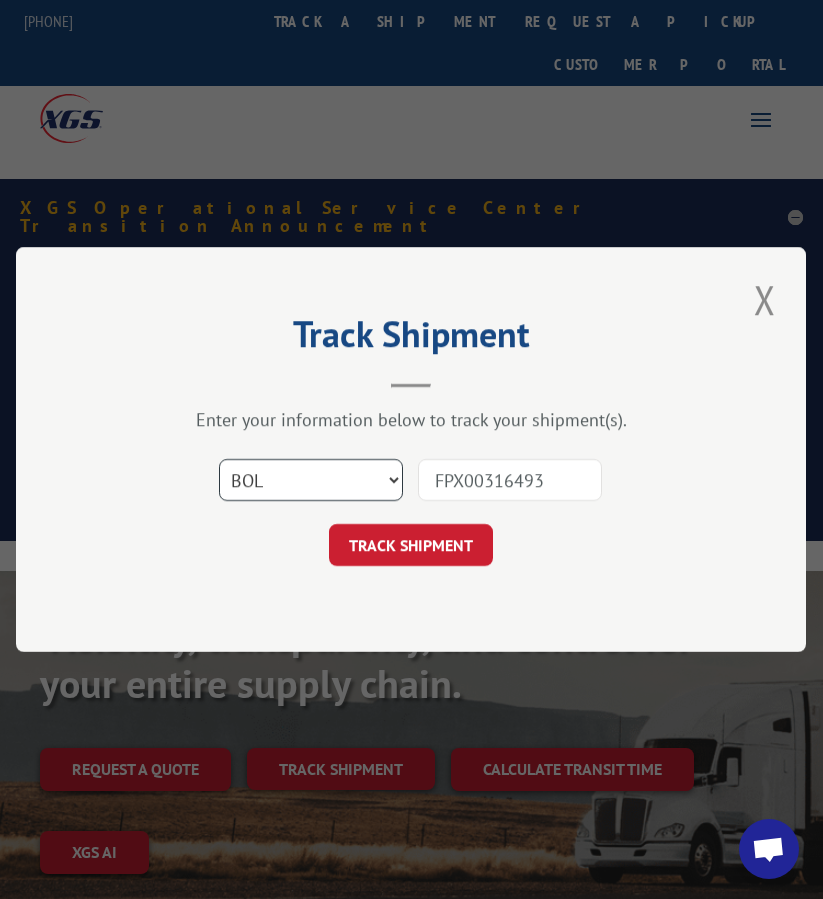 click on "Select category... Probill BOL PO" at bounding box center (311, 480) 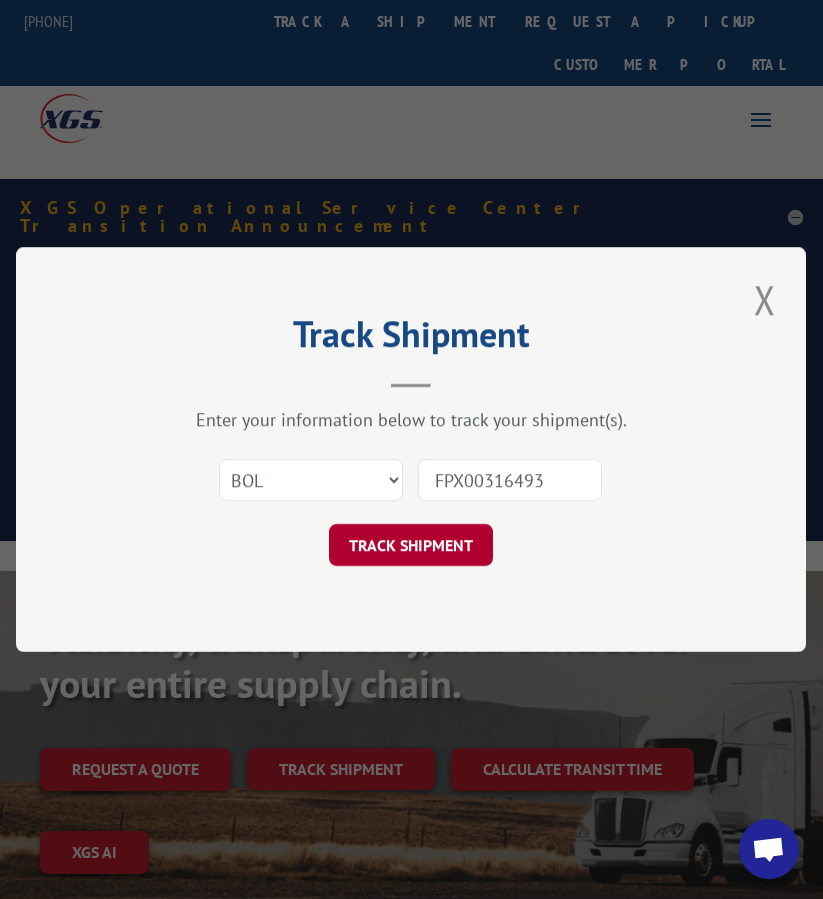 click on "TRACK SHIPMENT" at bounding box center (411, 545) 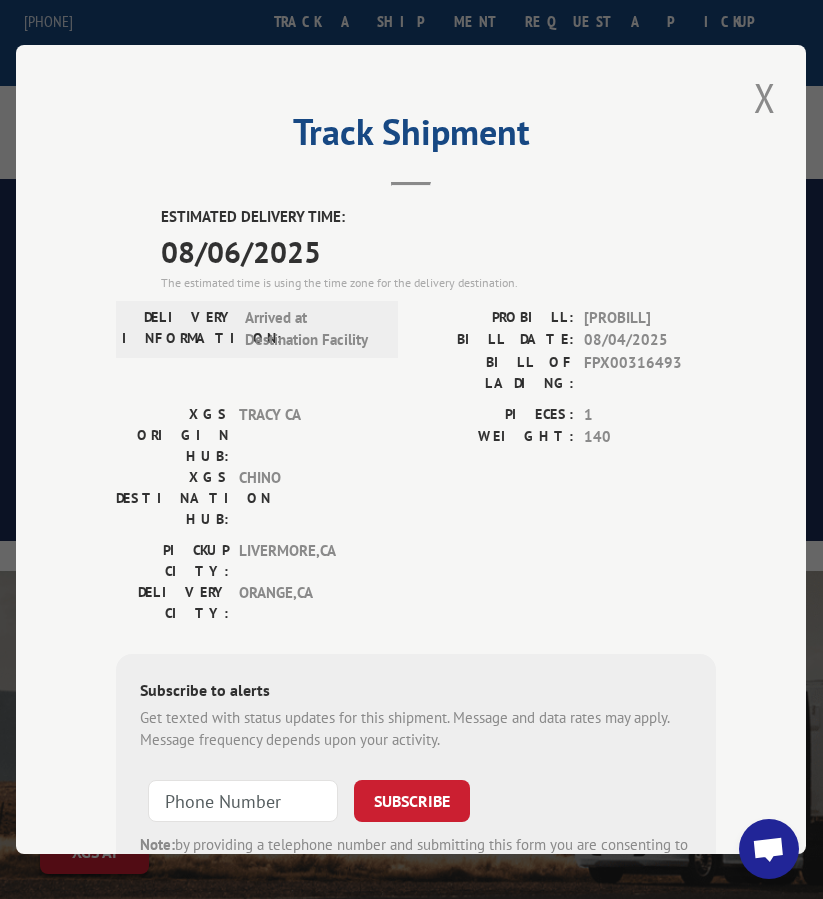 click on "[PROBILL]" at bounding box center [651, 318] 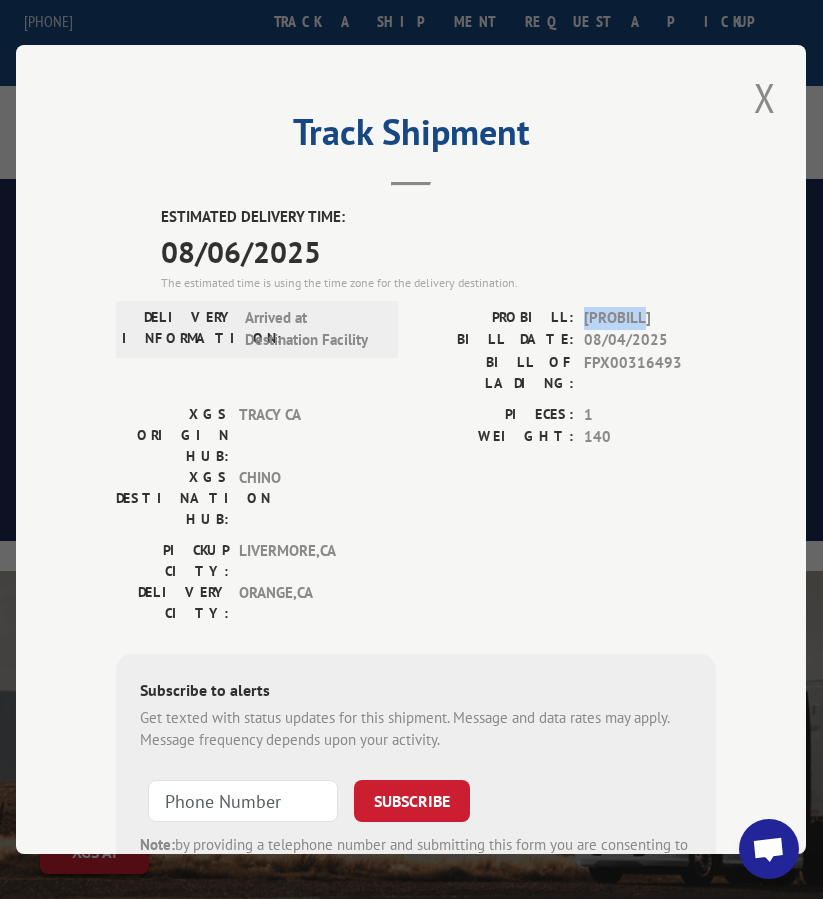 click on "[PROBILL]" at bounding box center (651, 318) 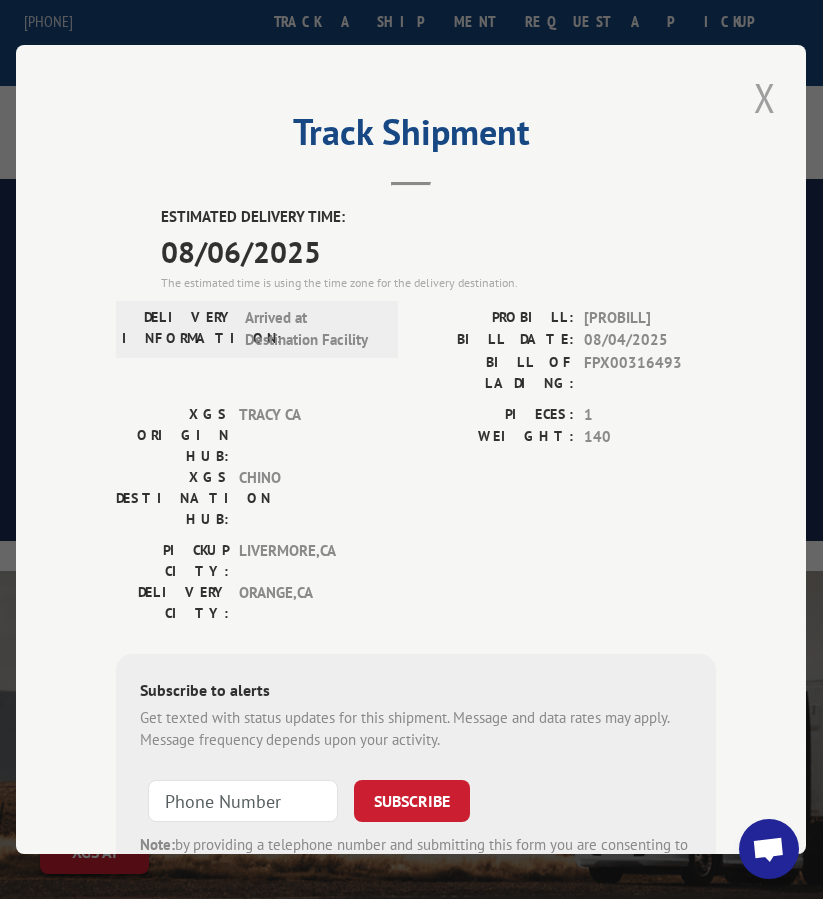 drag, startPoint x: 777, startPoint y: 81, endPoint x: 766, endPoint y: 82, distance: 11.045361 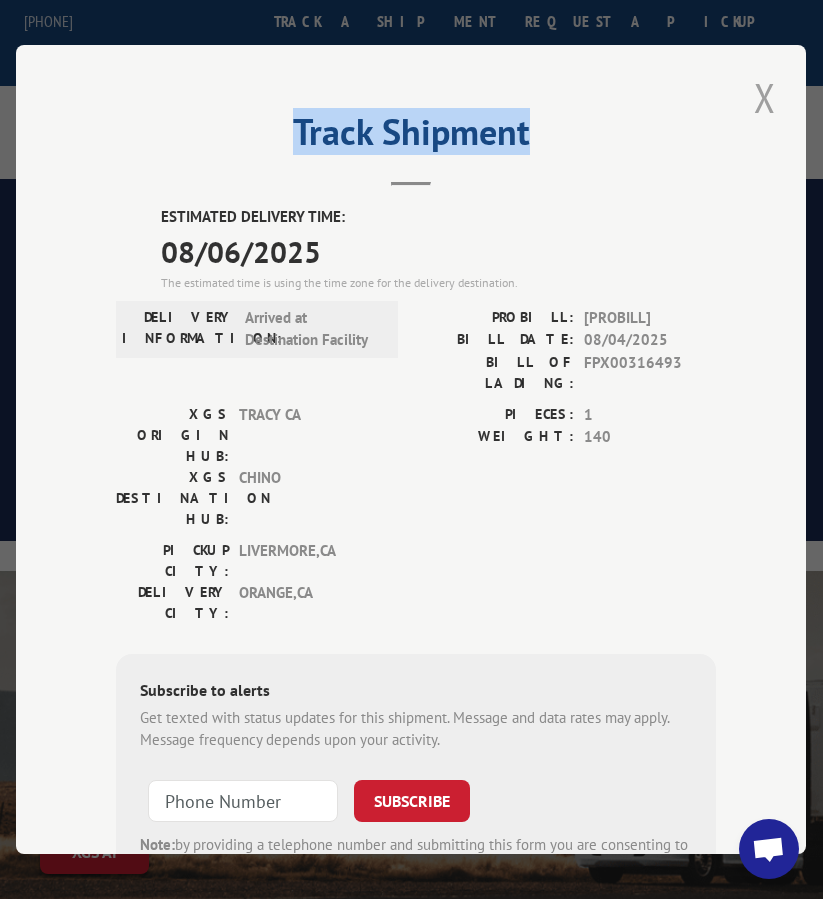 click at bounding box center [765, 97] 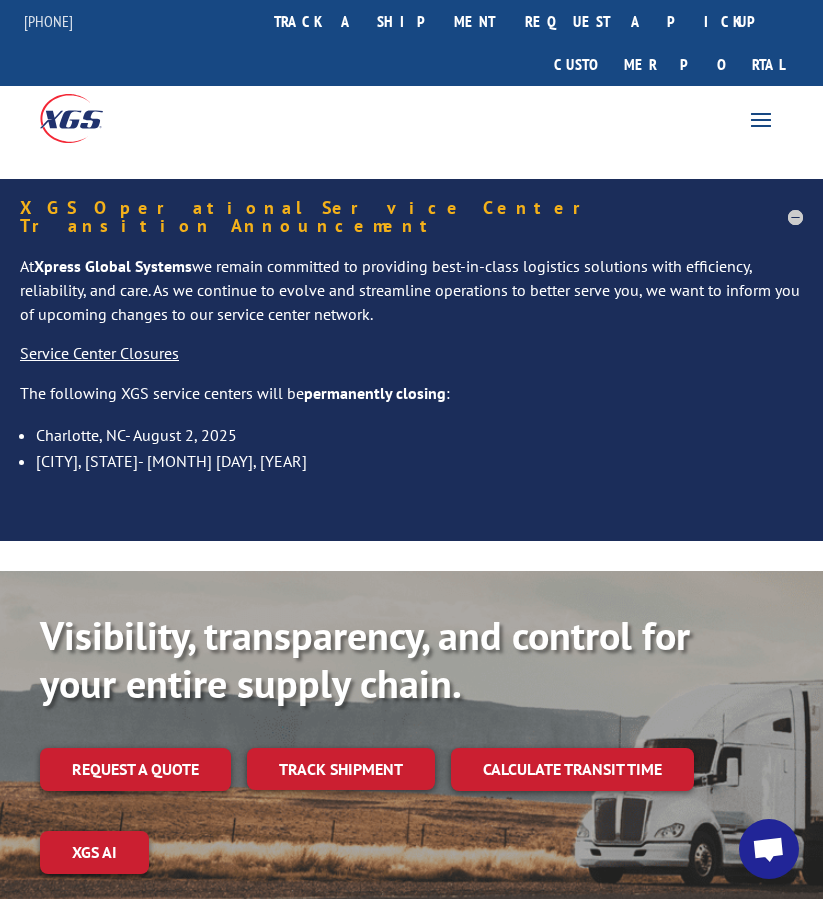 click on "Visibility, transparency, and control for your entire supply chain.
Request a quote
Track shipment
Calculate transit time
XGS AI" at bounding box center [411, 762] 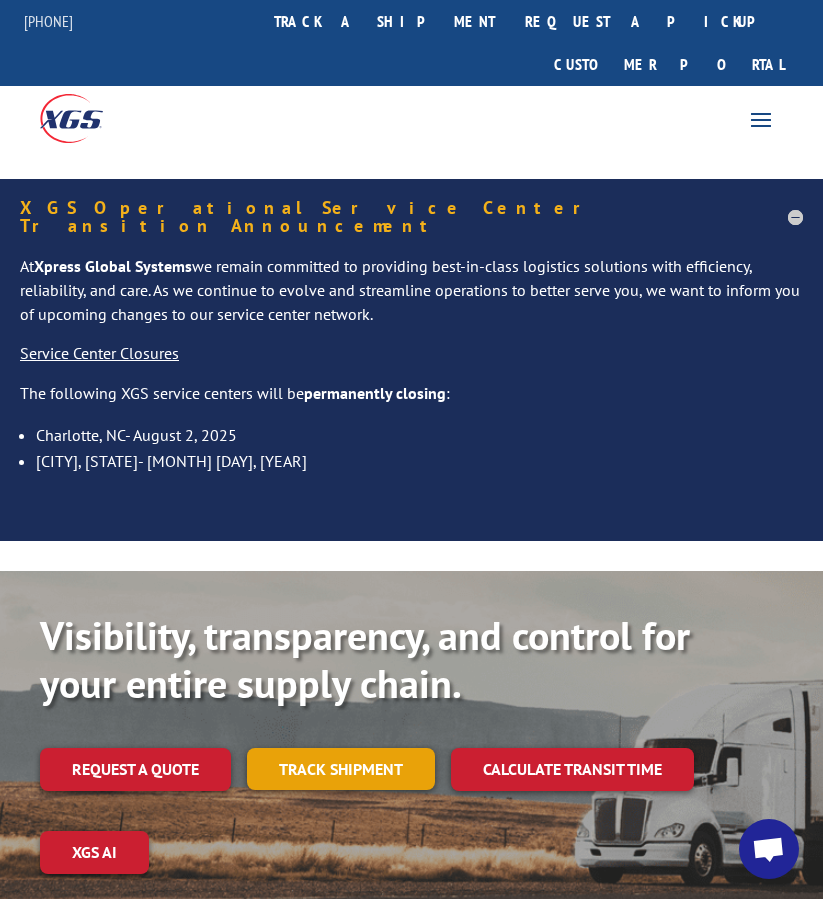 click on "Track shipment" at bounding box center (341, 769) 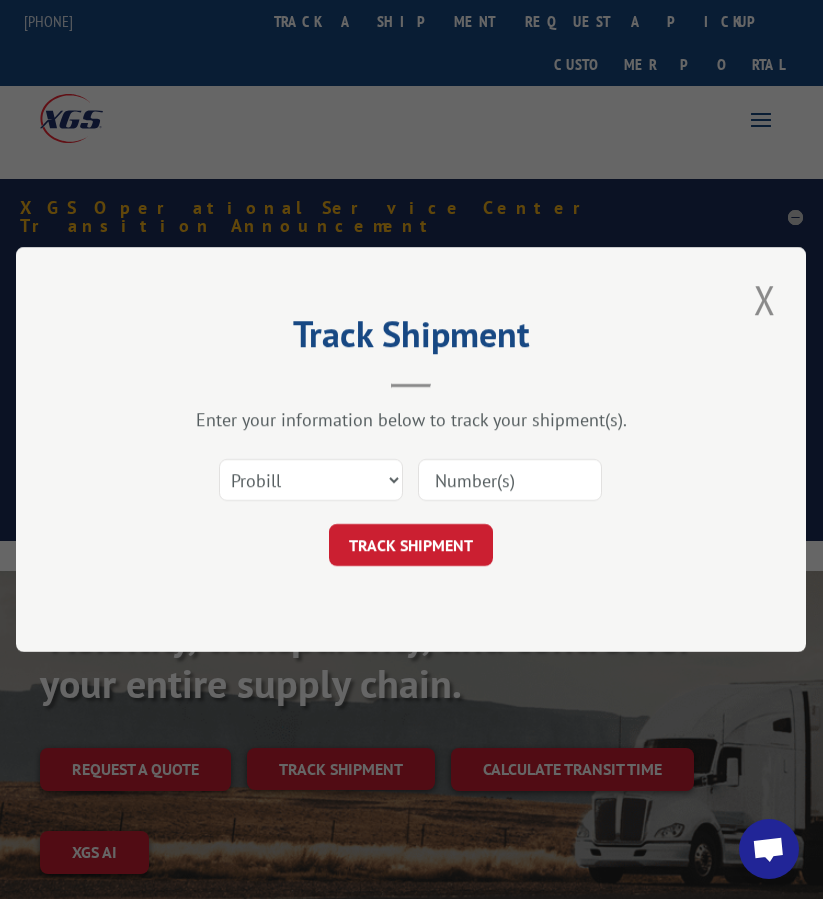 click at bounding box center (510, 480) 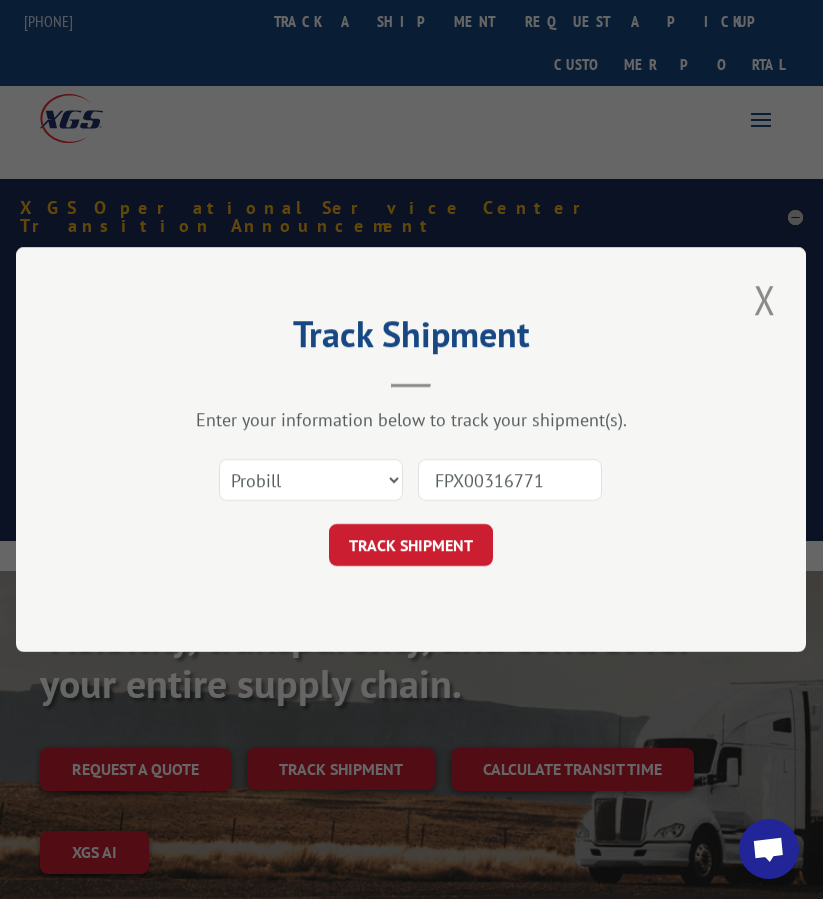 type on "FPX00316771" 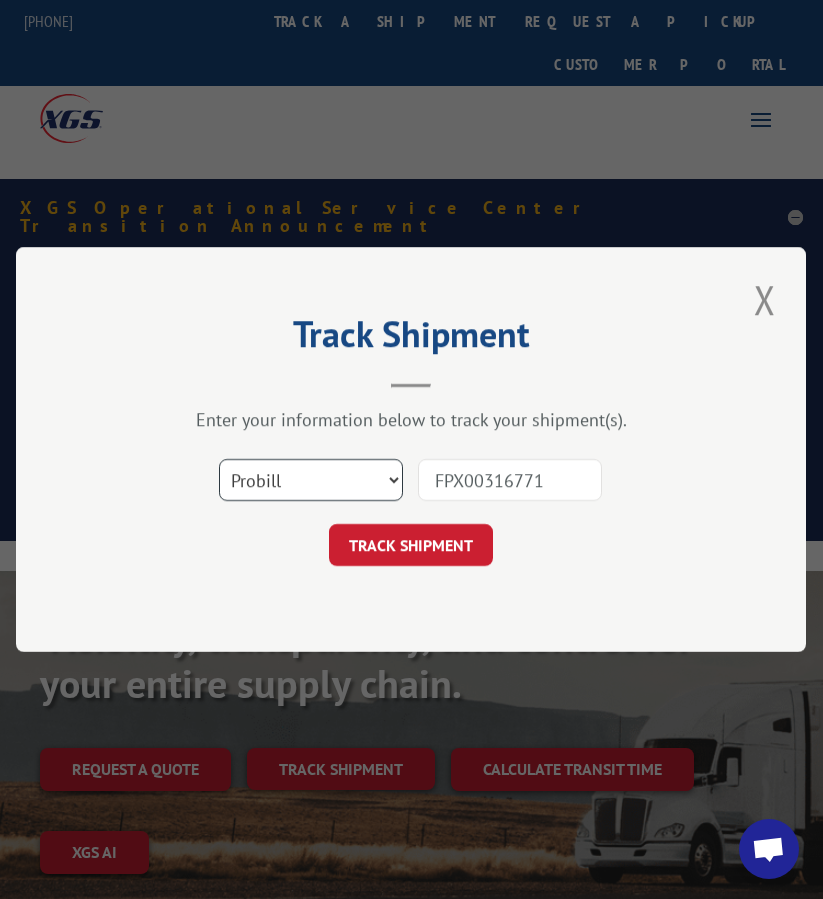 click on "Select category... Probill BOL PO" at bounding box center (311, 480) 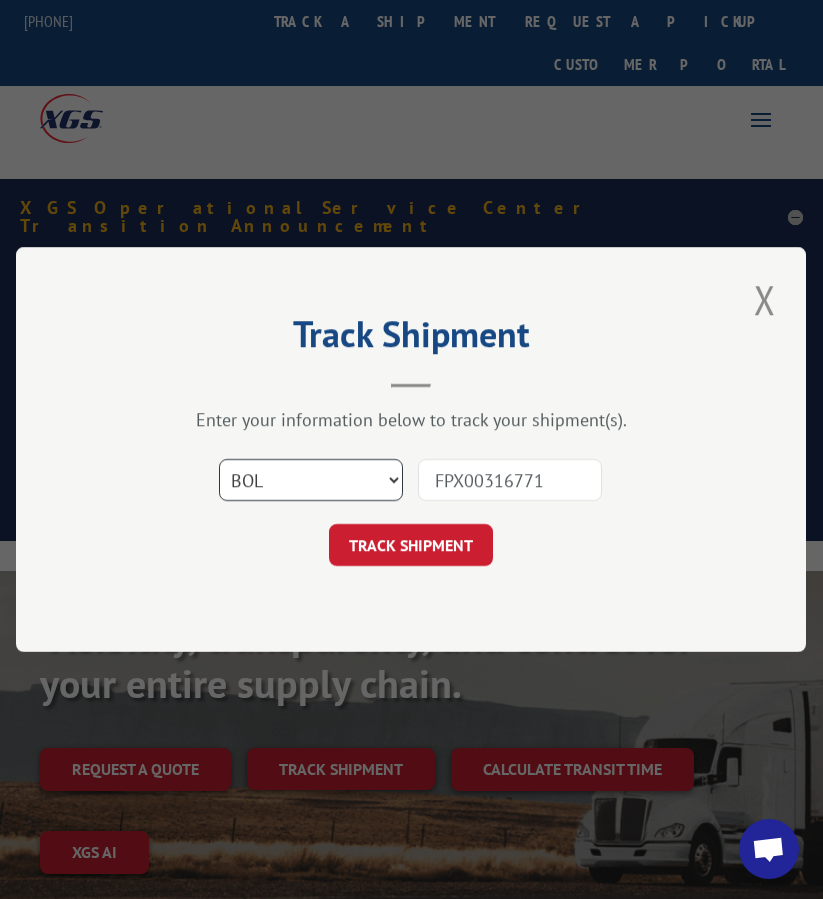 click on "Select category... Probill BOL PO" at bounding box center [311, 480] 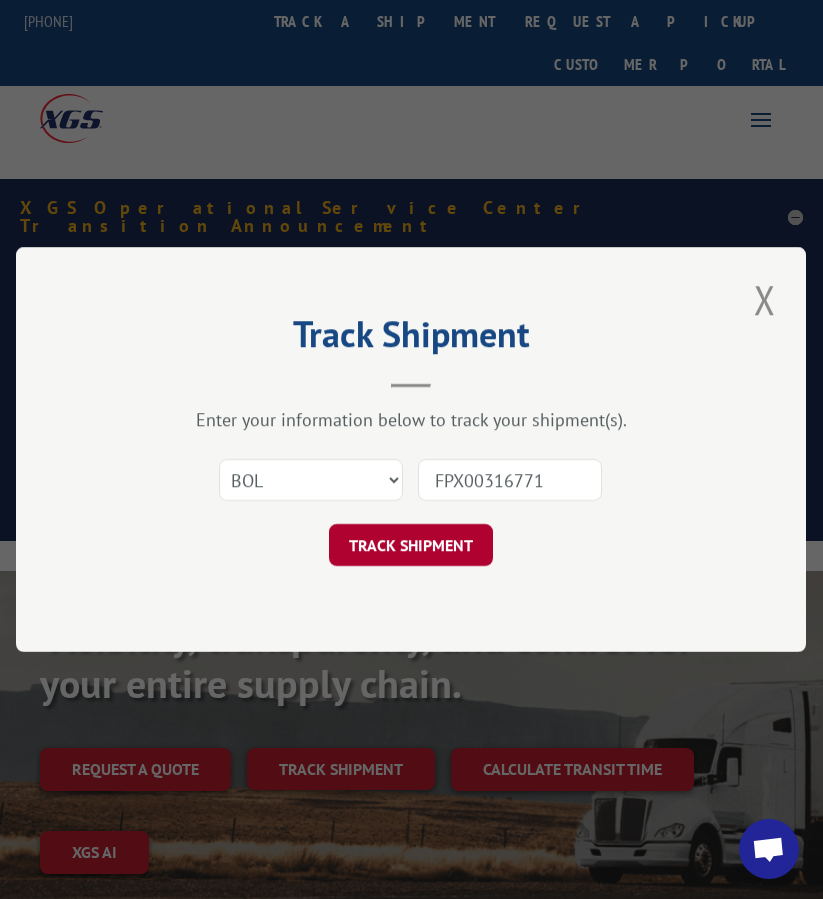 click on "TRACK SHIPMENT" at bounding box center (411, 545) 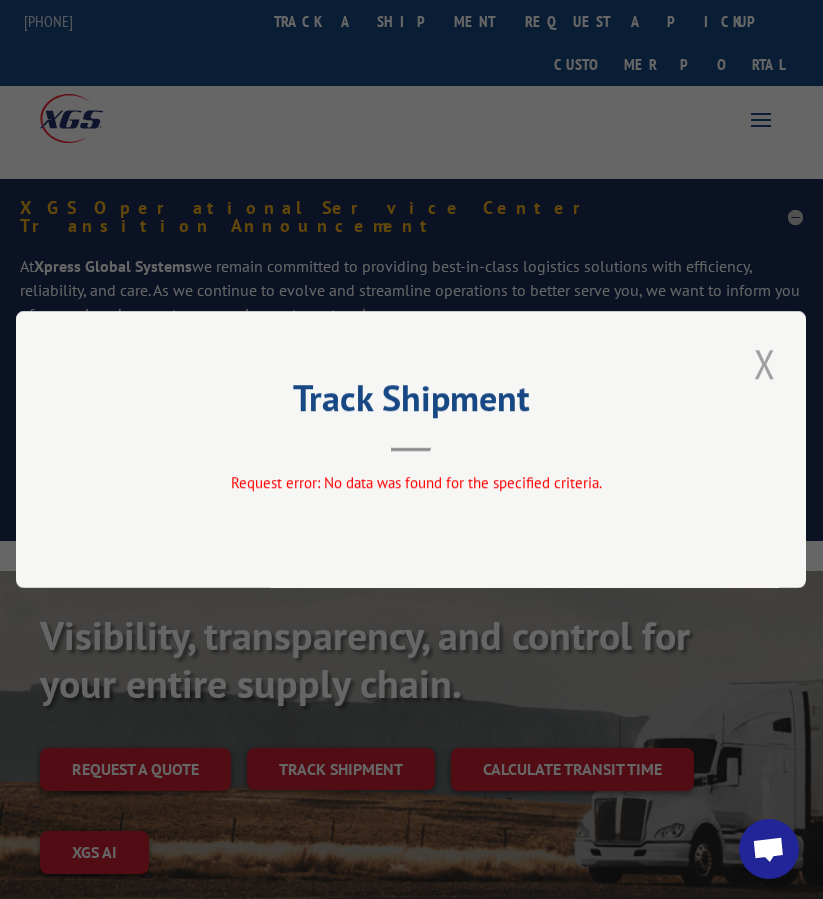 click at bounding box center [765, 363] 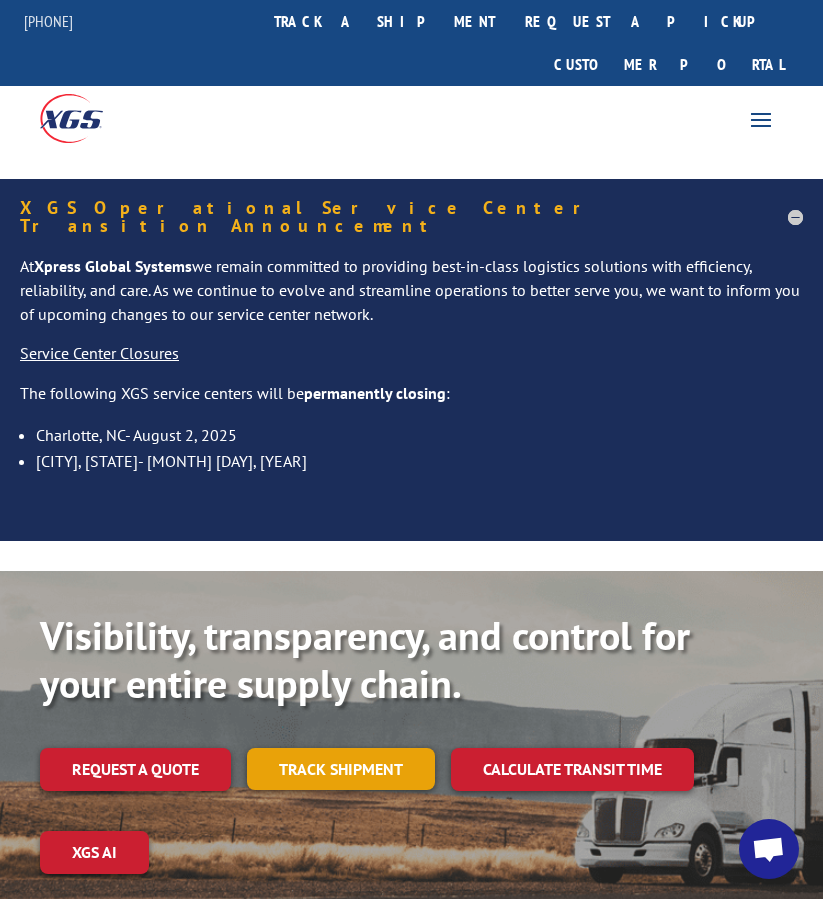 click on "Track shipment" at bounding box center [341, 769] 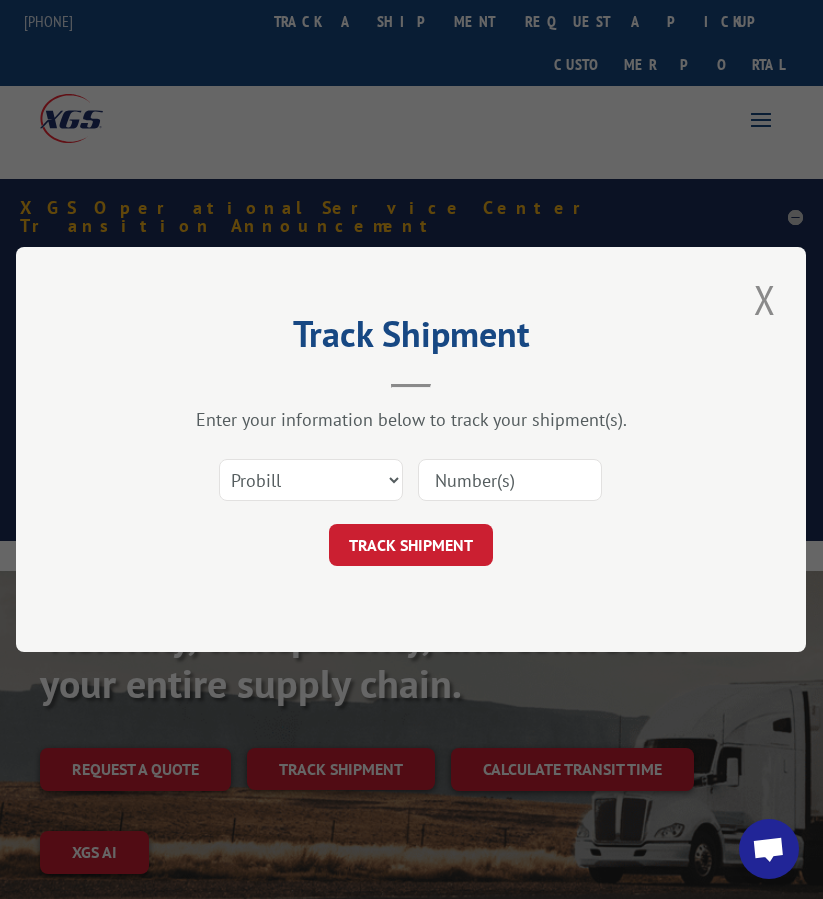 click at bounding box center (510, 480) 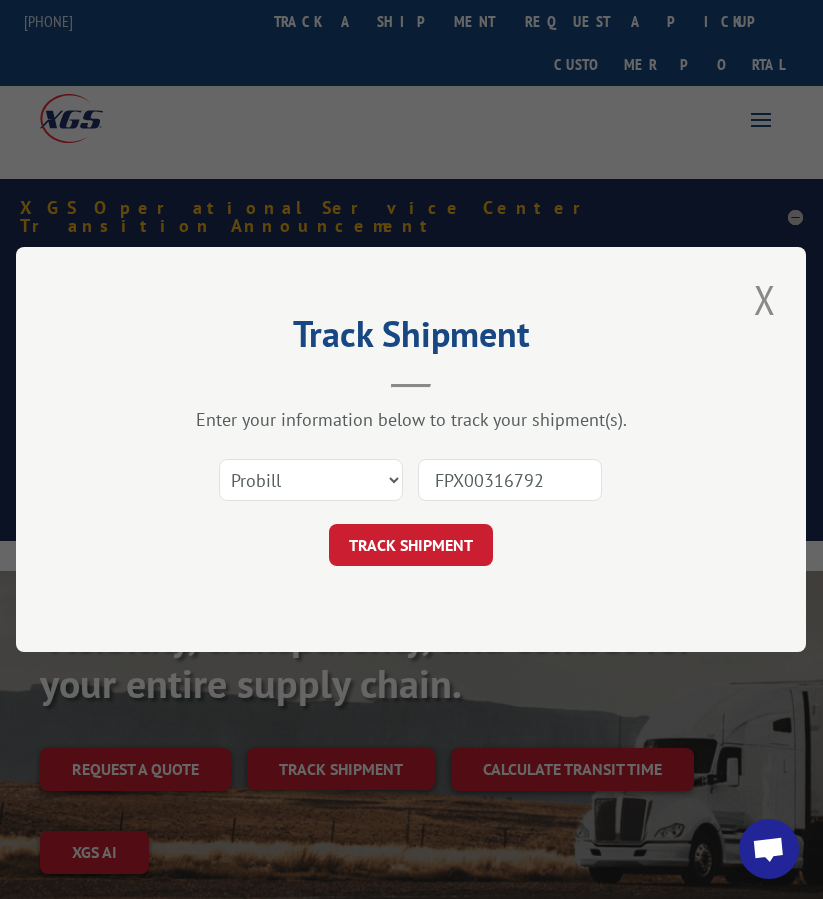 type on "FPX00316792" 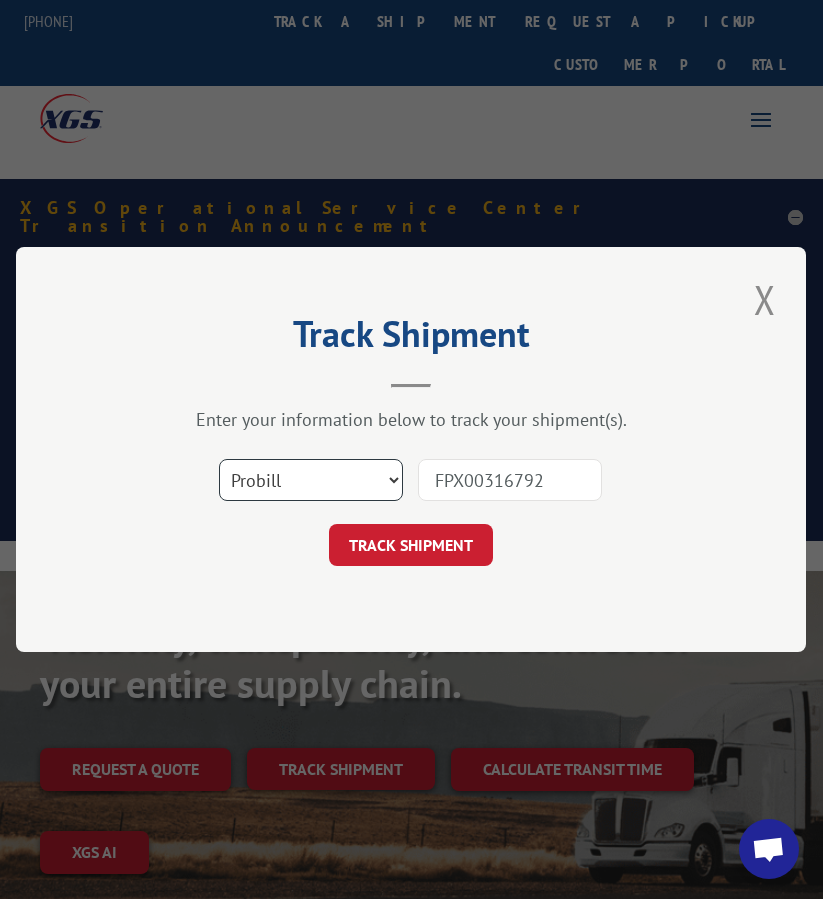 click on "Select category... Probill BOL PO" at bounding box center [311, 480] 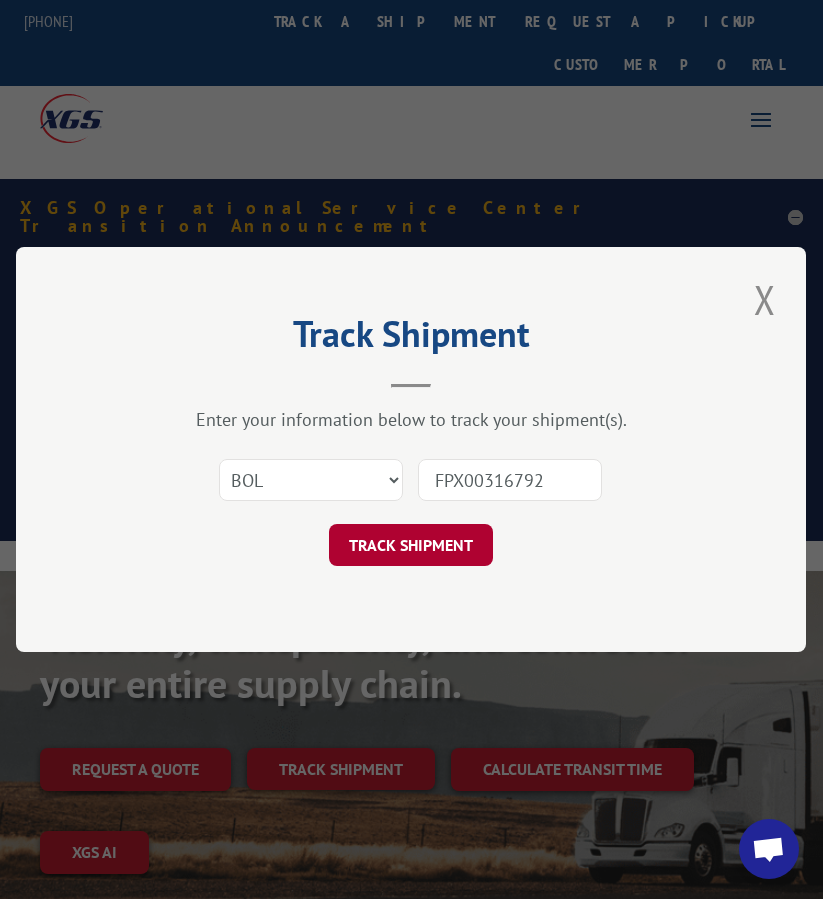 click on "TRACK SHIPMENT" at bounding box center [411, 545] 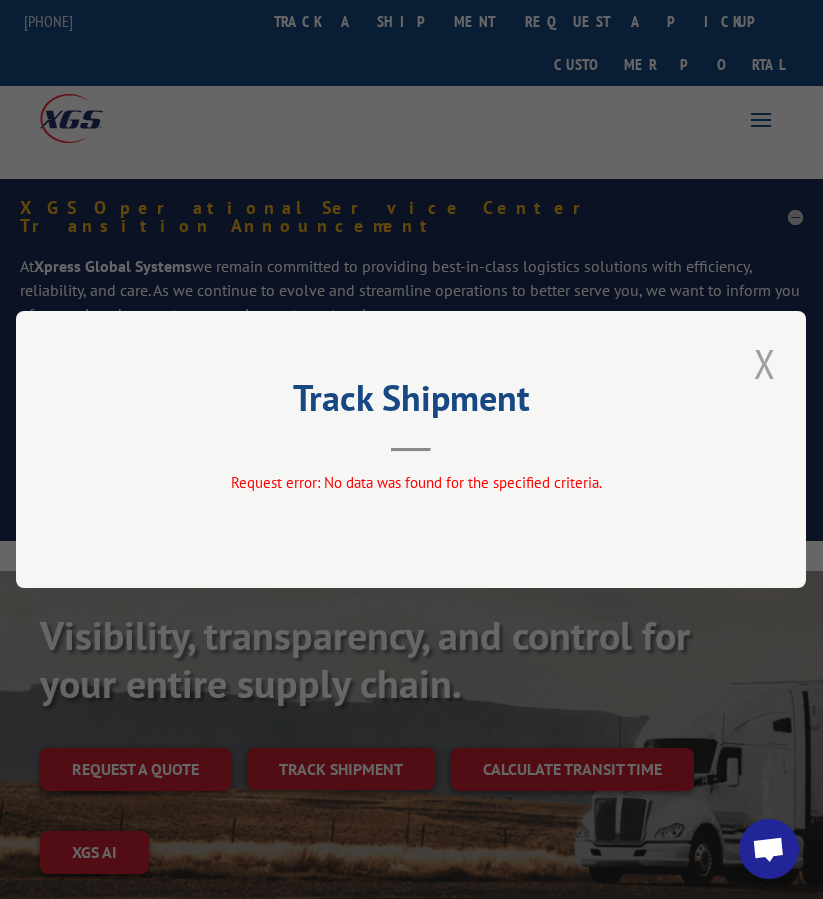 click at bounding box center [765, 363] 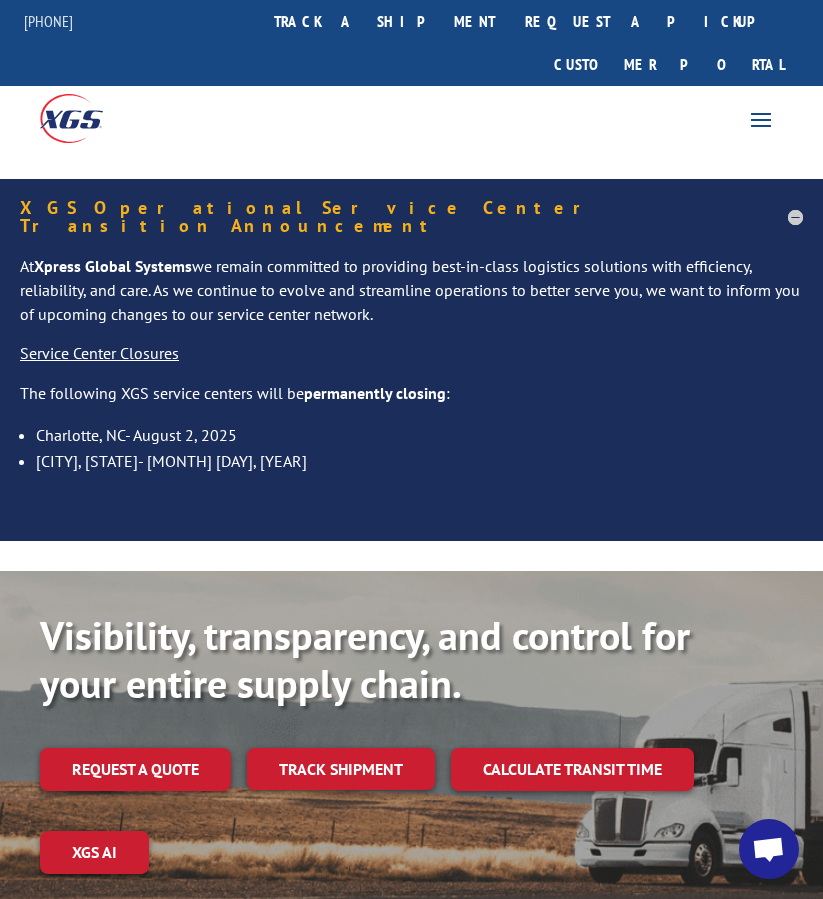 click at bounding box center (768, 851) 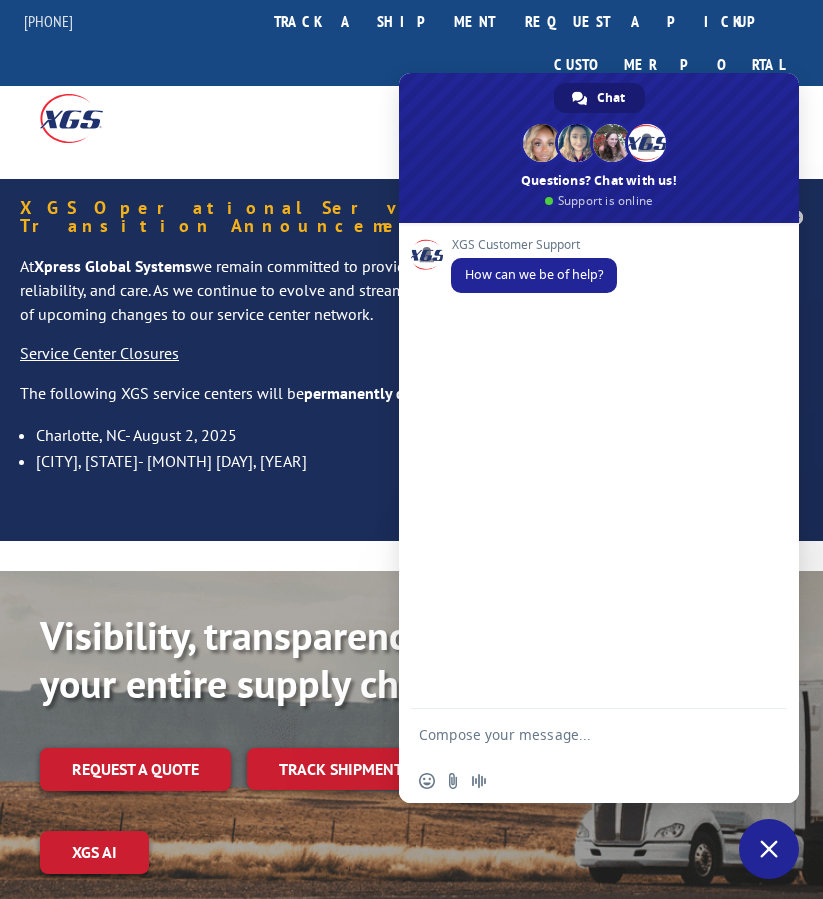 scroll, scrollTop: 0, scrollLeft: 0, axis: both 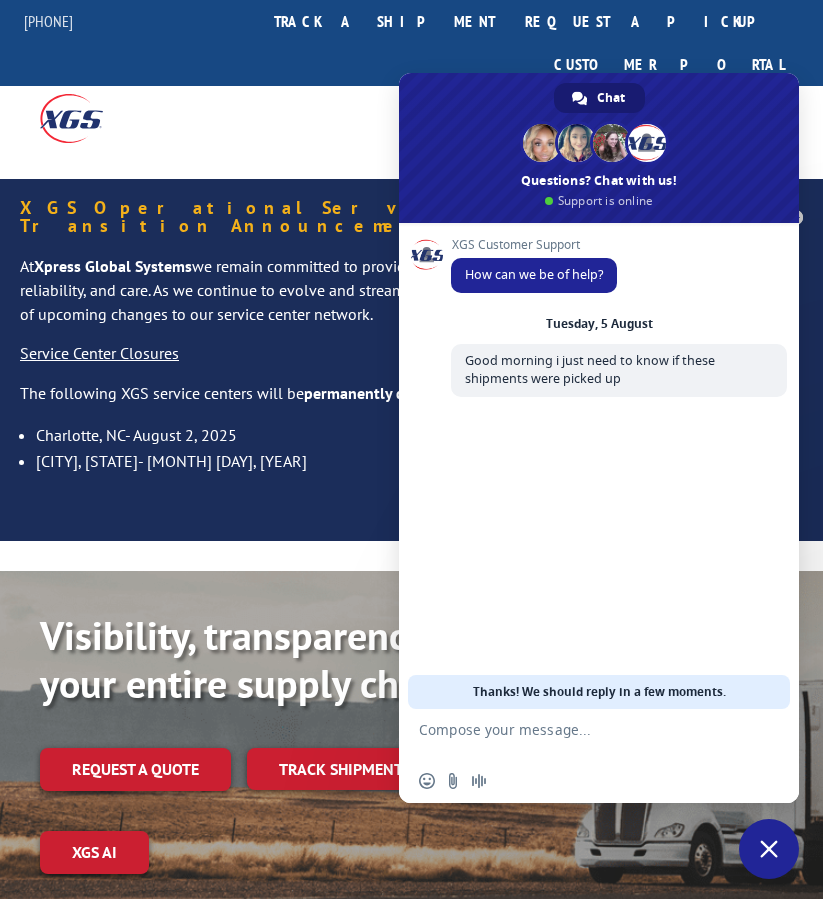 click at bounding box center (579, 734) 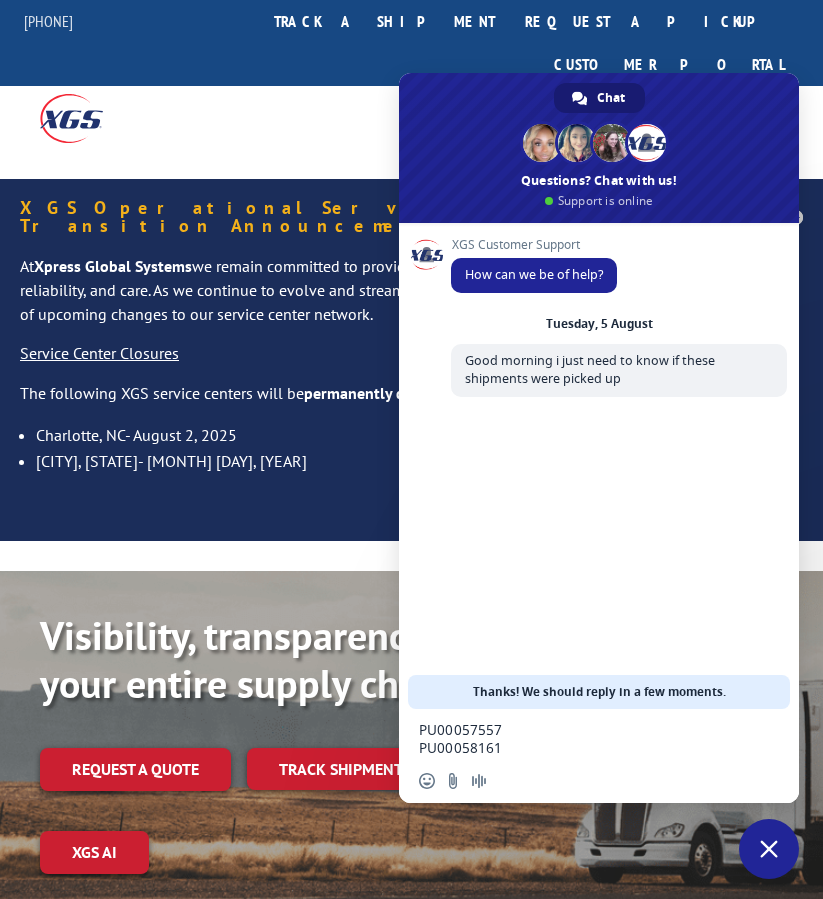 scroll, scrollTop: 5, scrollLeft: 0, axis: vertical 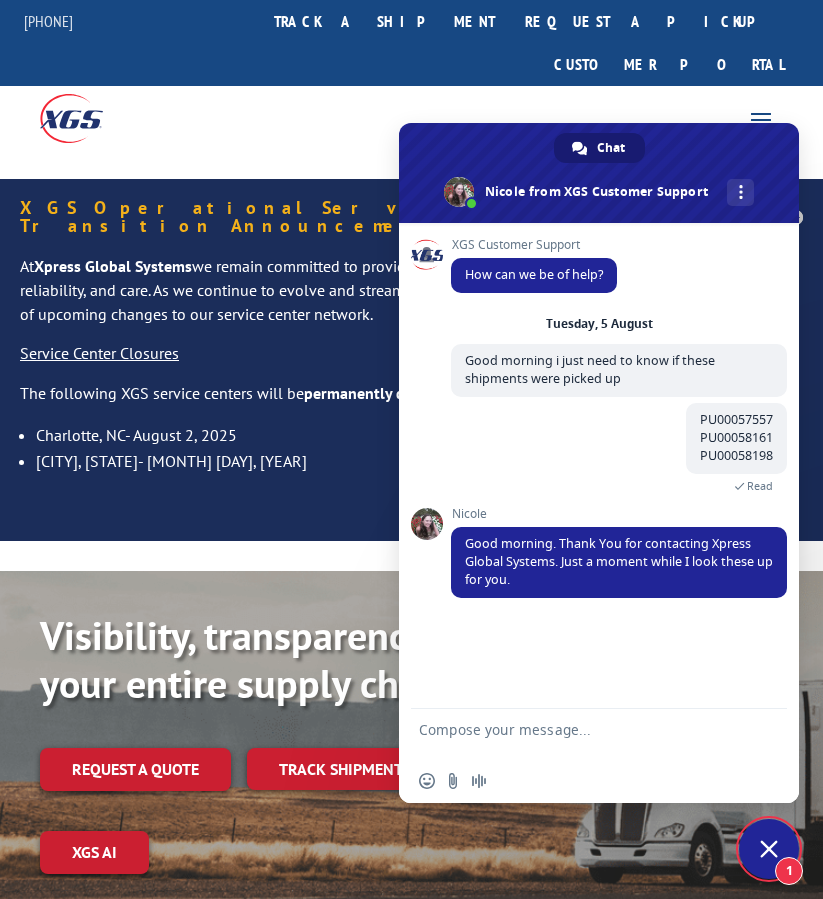 click at bounding box center [579, 734] 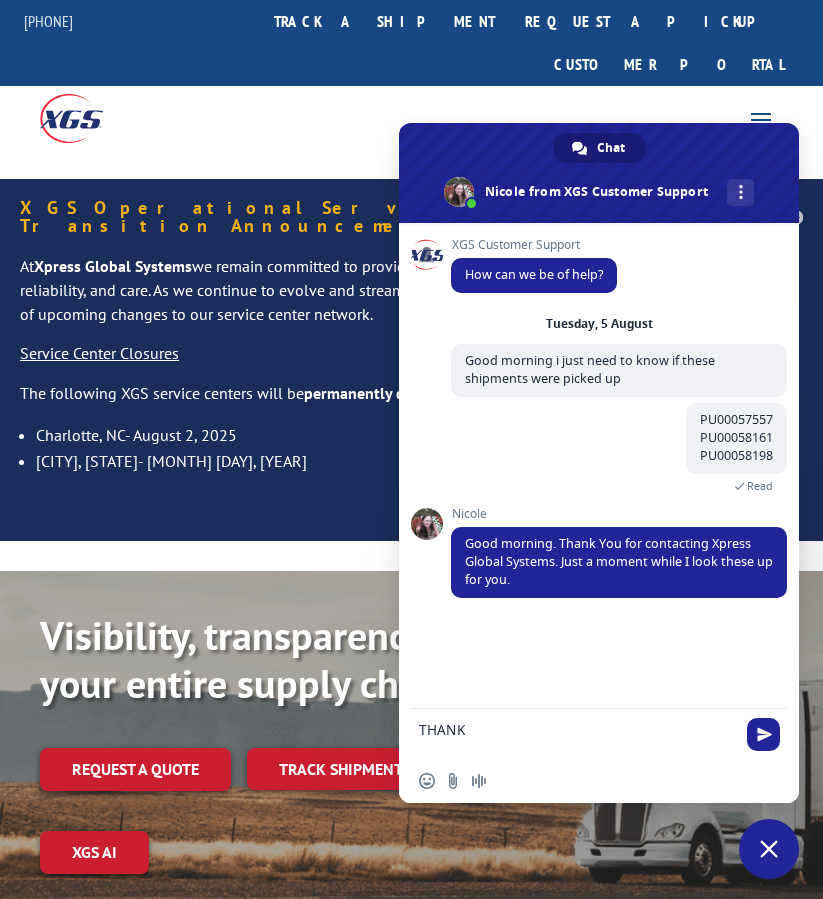 type on "THANKS" 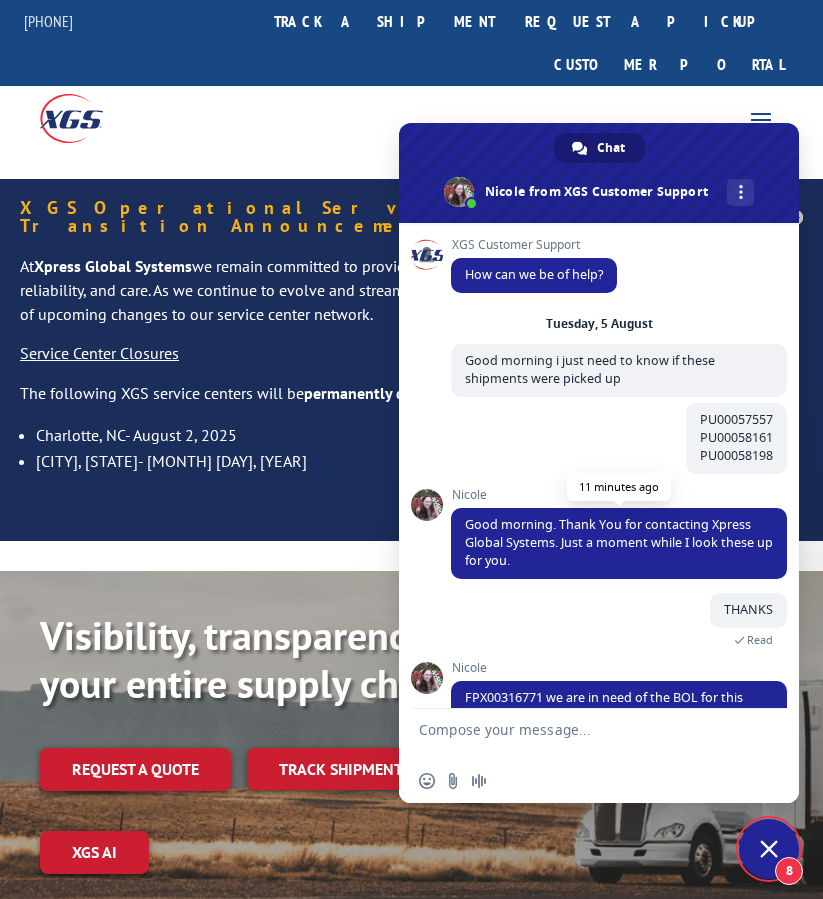 scroll, scrollTop: 260, scrollLeft: 0, axis: vertical 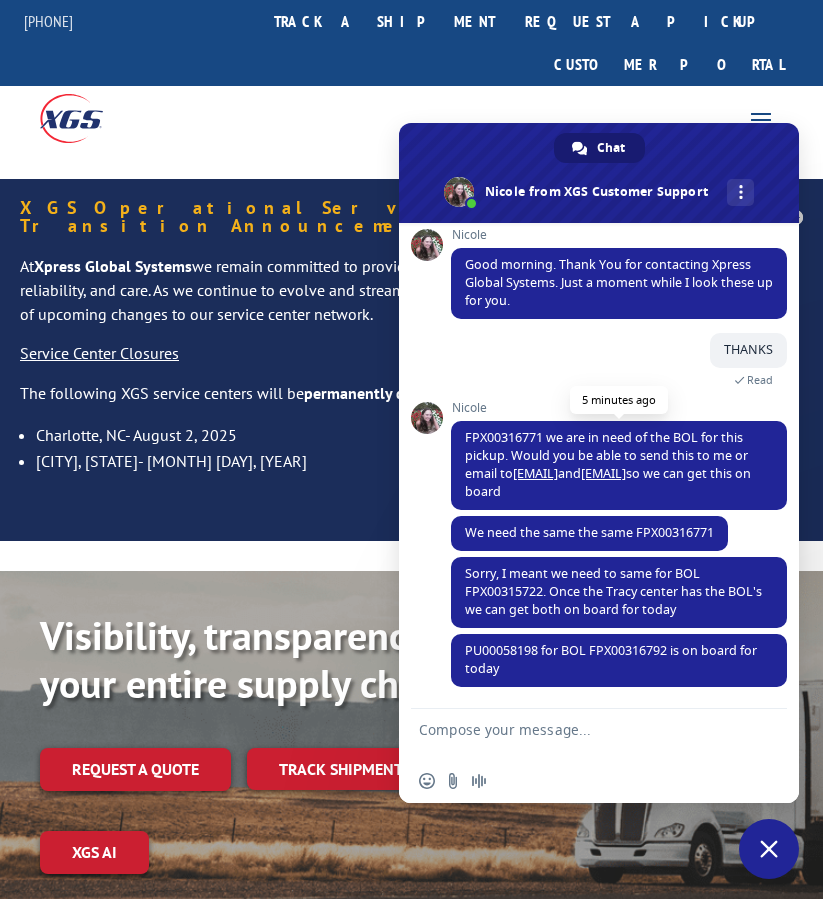 drag, startPoint x: 466, startPoint y: 473, endPoint x: 670, endPoint y: 493, distance: 204.97804 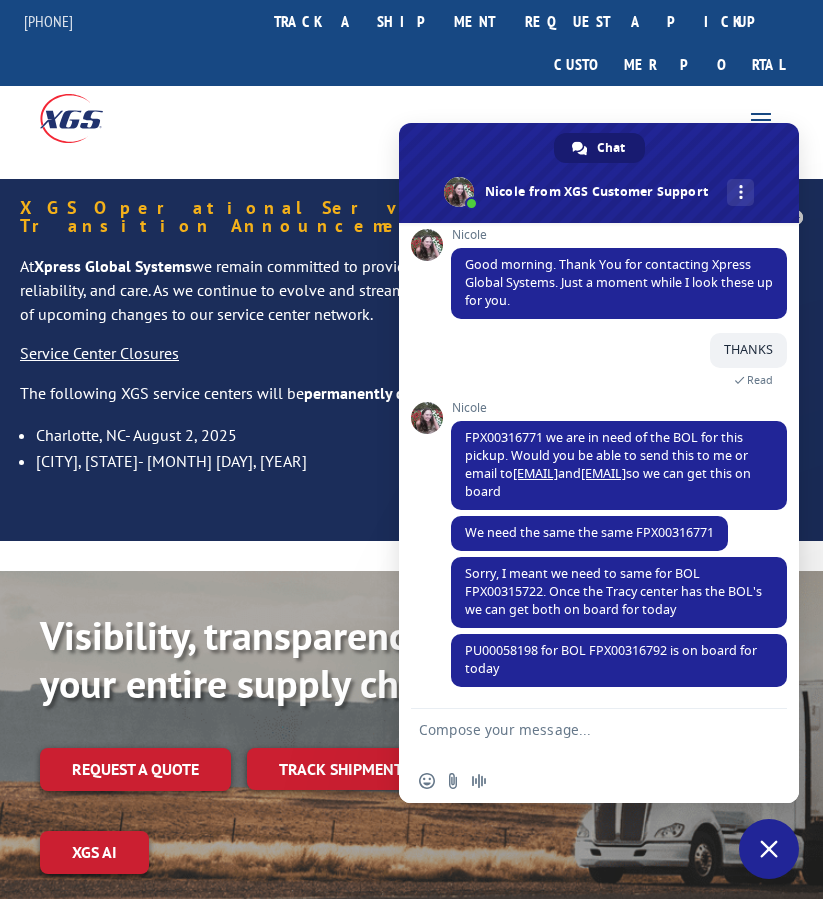 copy on "email to [EMAIL] and [EMAIL] so we can get this on board" 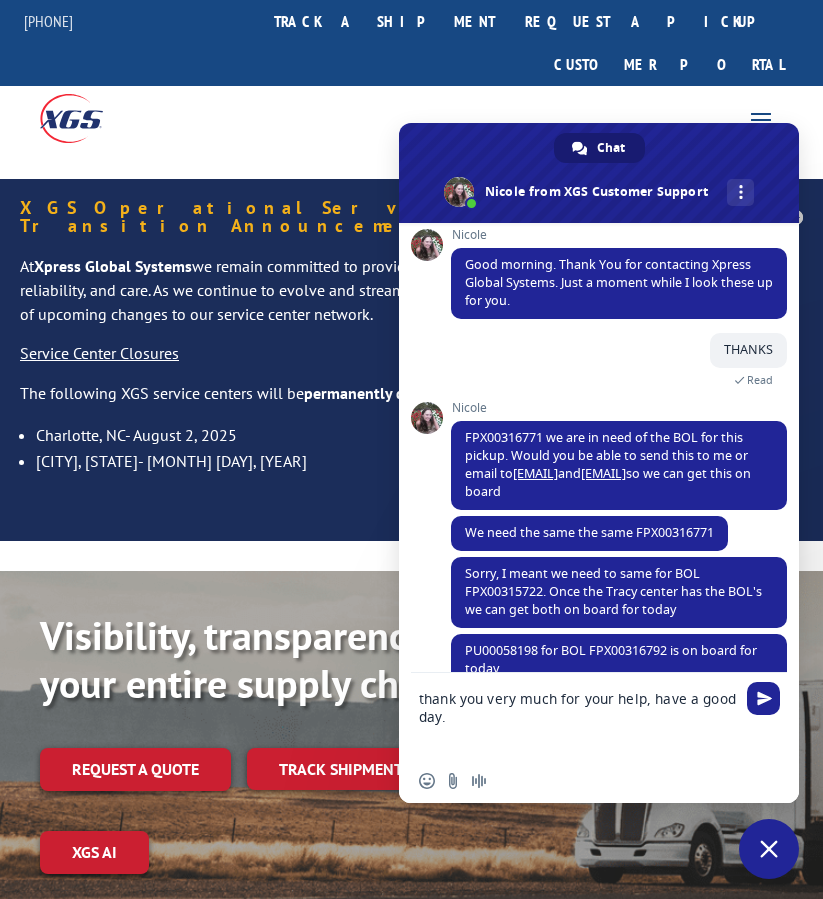 scroll, scrollTop: 5, scrollLeft: 0, axis: vertical 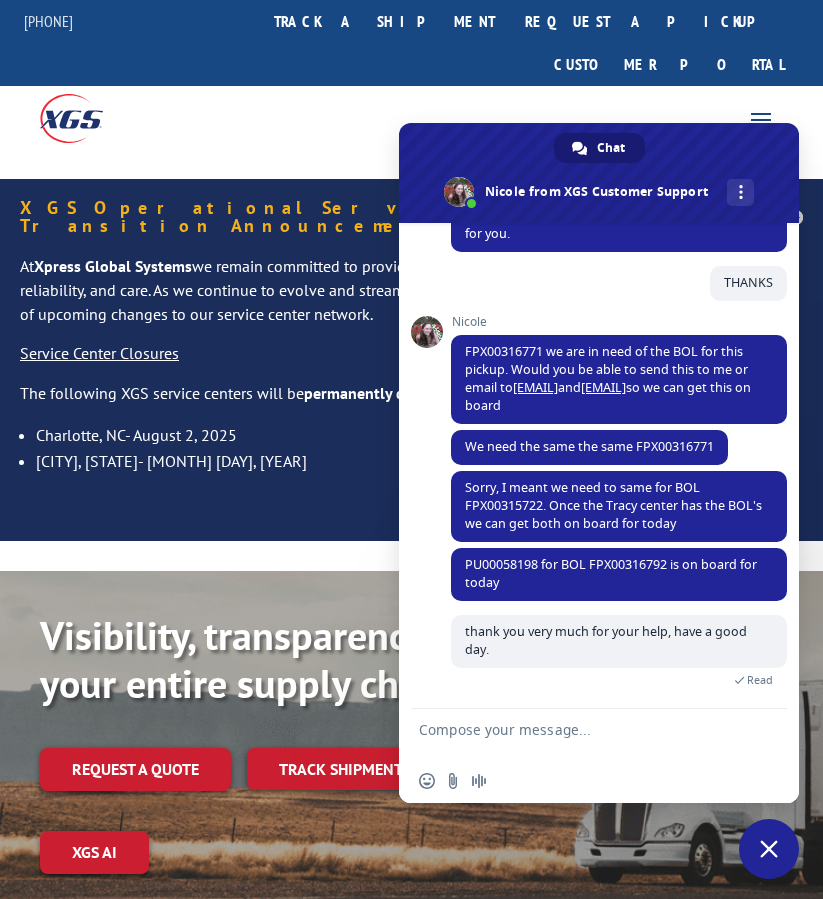 click at bounding box center (769, 849) 